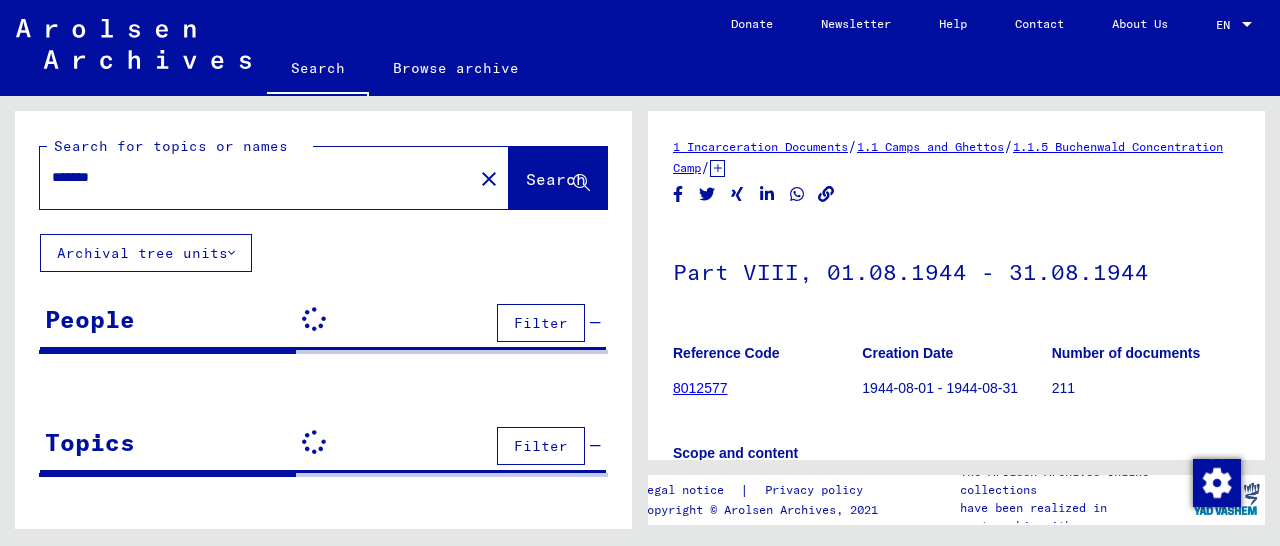 scroll, scrollTop: 0, scrollLeft: 0, axis: both 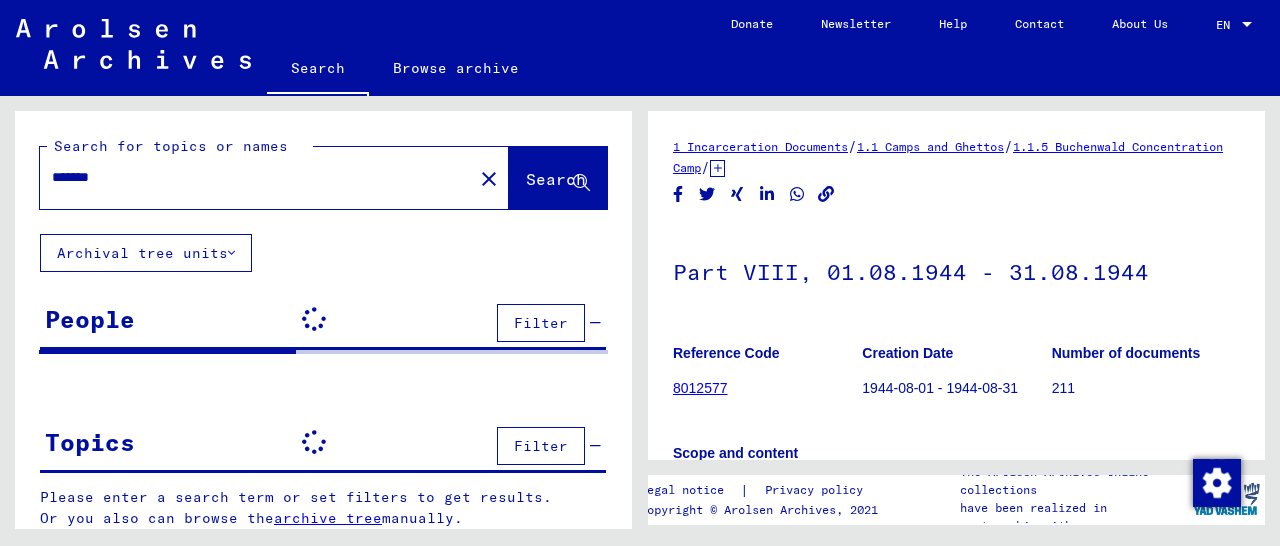 drag, startPoint x: 142, startPoint y: 176, endPoint x: 0, endPoint y: 186, distance: 142.35168 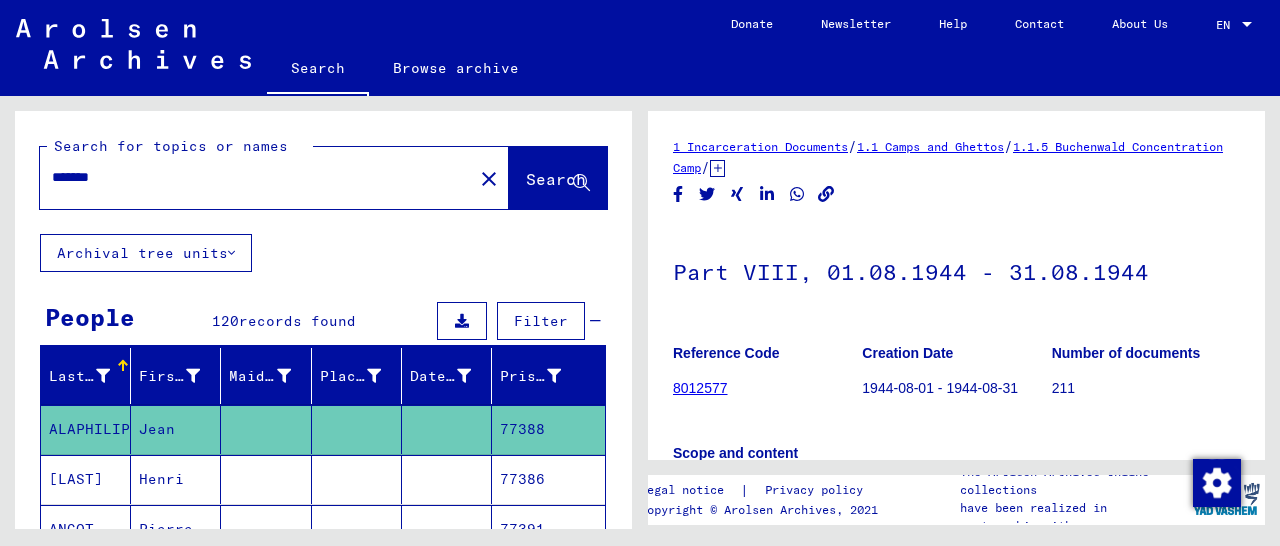 paste on "*******" 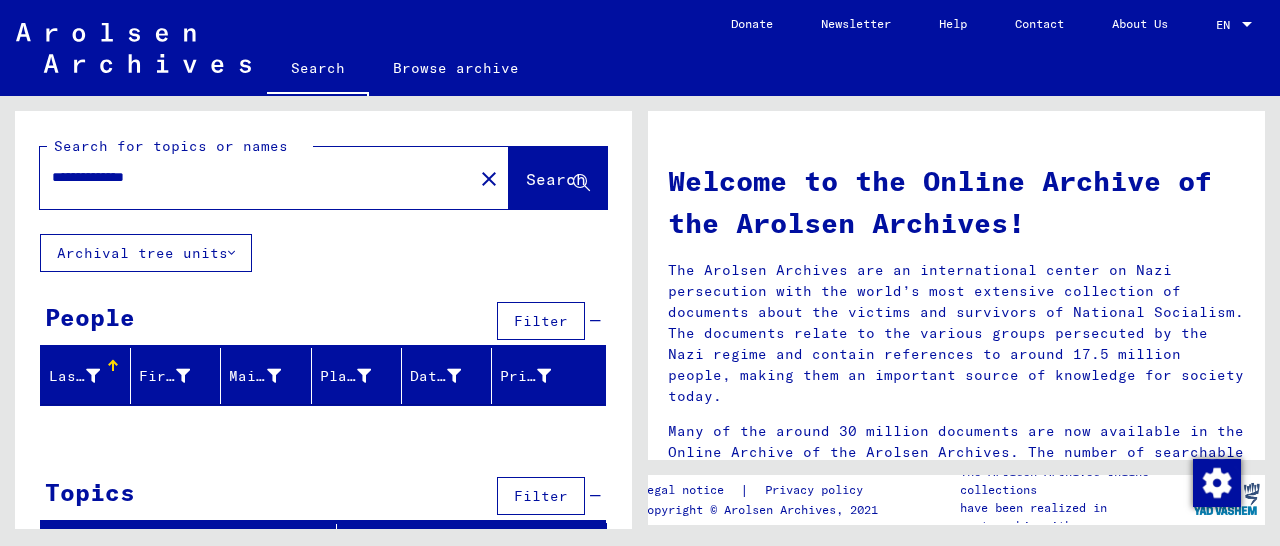 scroll, scrollTop: 27, scrollLeft: 0, axis: vertical 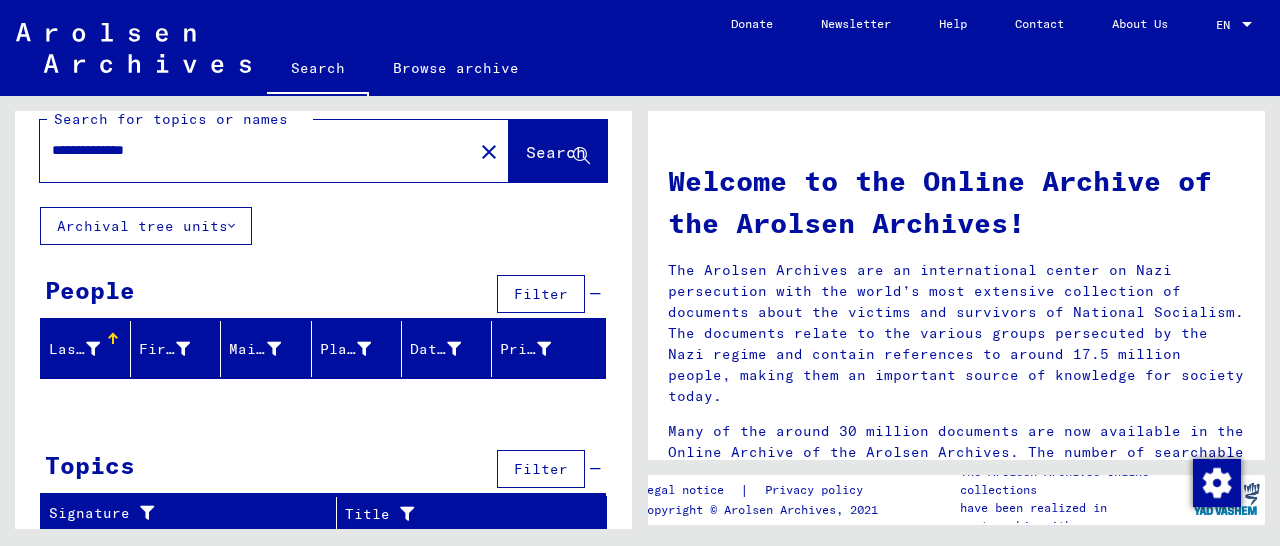 drag, startPoint x: 185, startPoint y: 155, endPoint x: 23, endPoint y: 147, distance: 162.19742 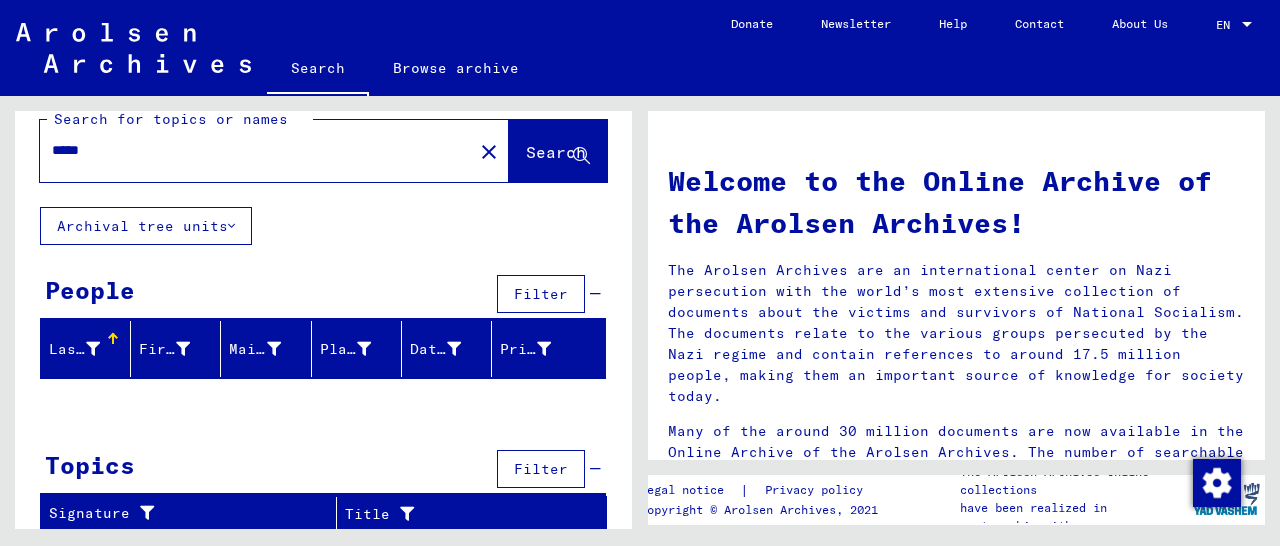click on "Search" 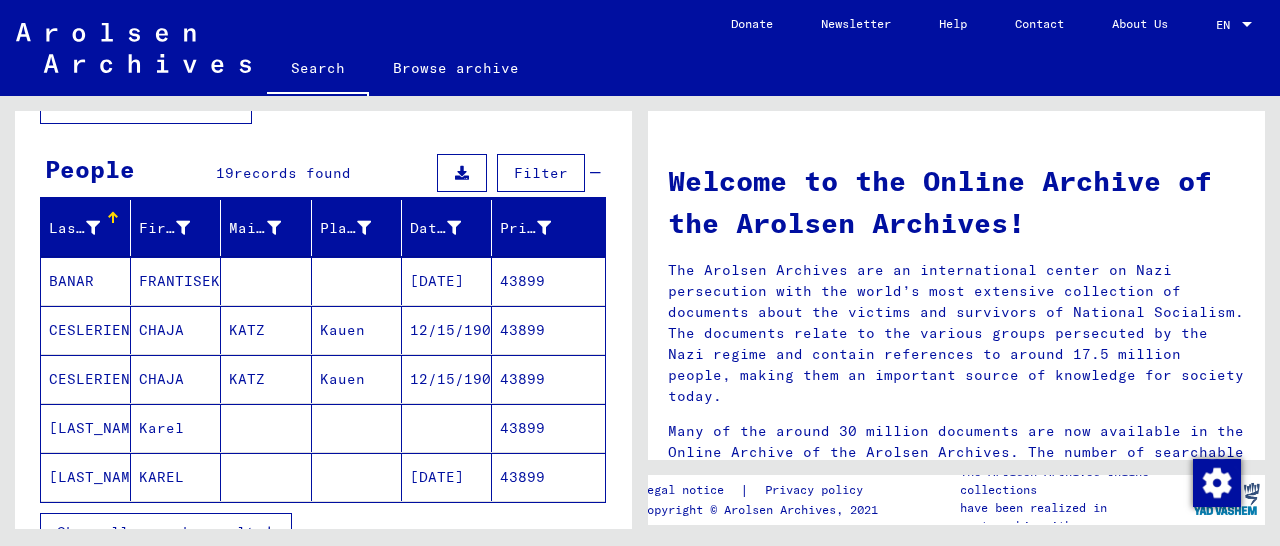 scroll, scrollTop: 208, scrollLeft: 0, axis: vertical 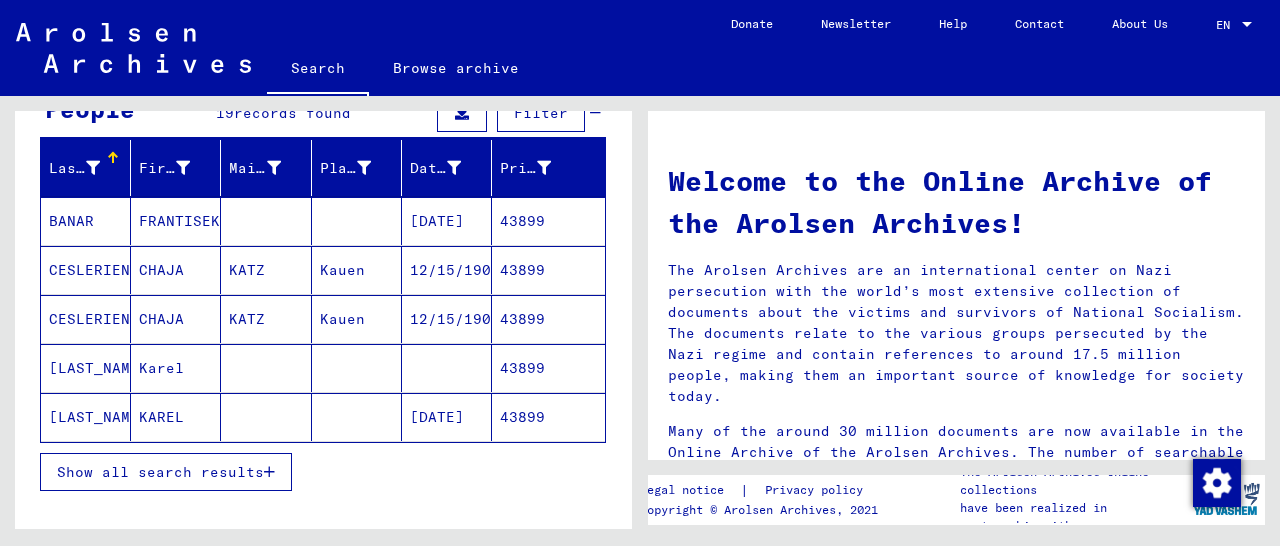 click at bounding box center (269, 472) 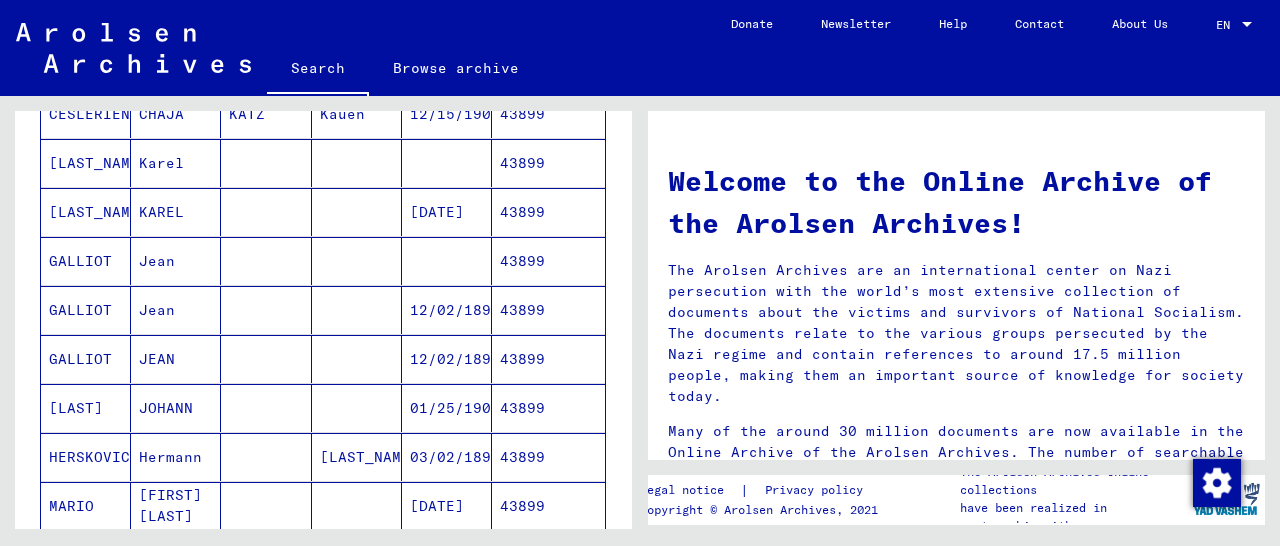 scroll, scrollTop: 416, scrollLeft: 0, axis: vertical 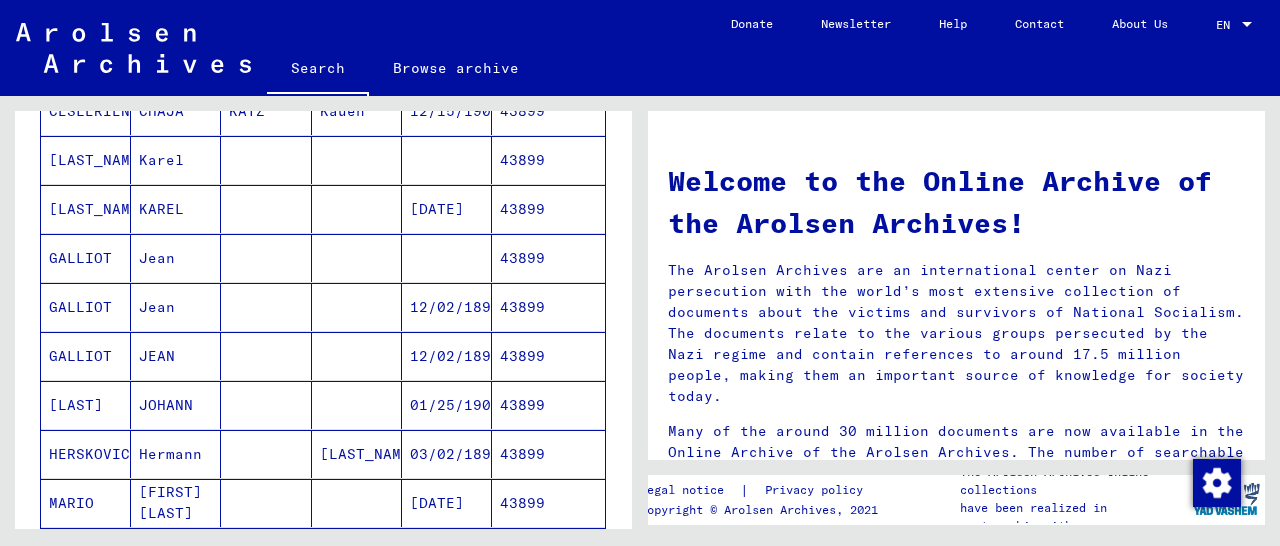 click on "43899" at bounding box center [548, 258] 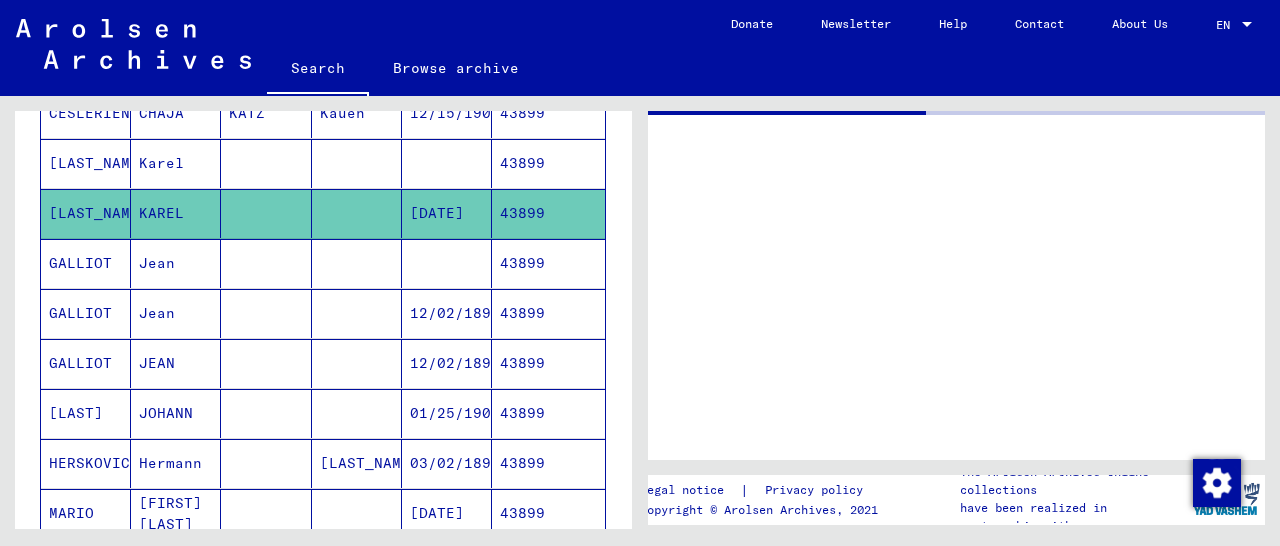 scroll, scrollTop: 418, scrollLeft: 0, axis: vertical 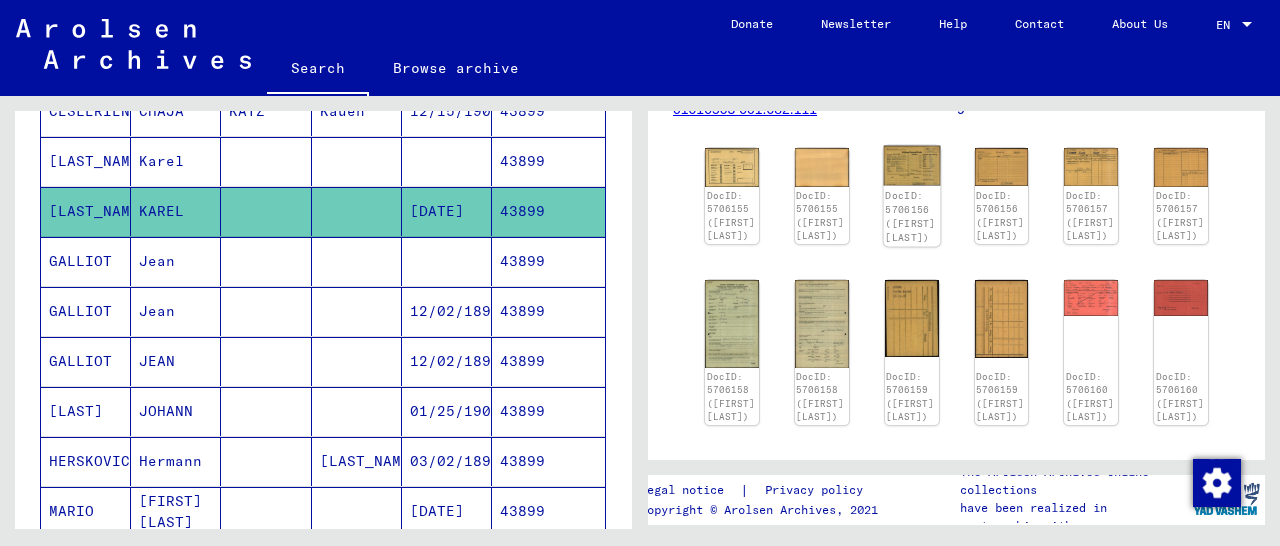 click 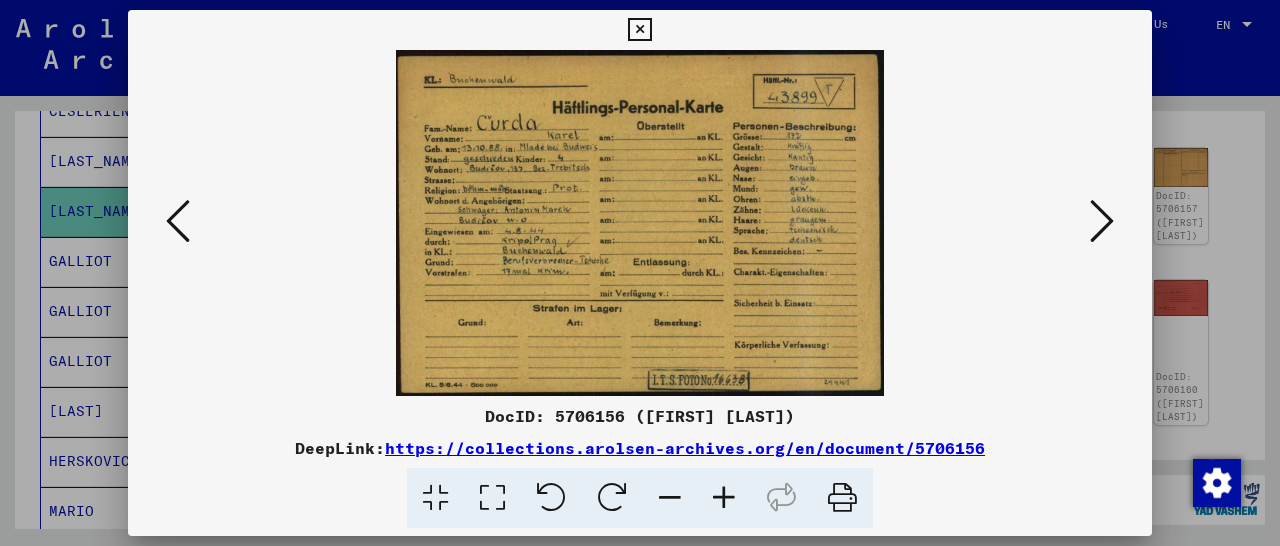 click at bounding box center [724, 498] 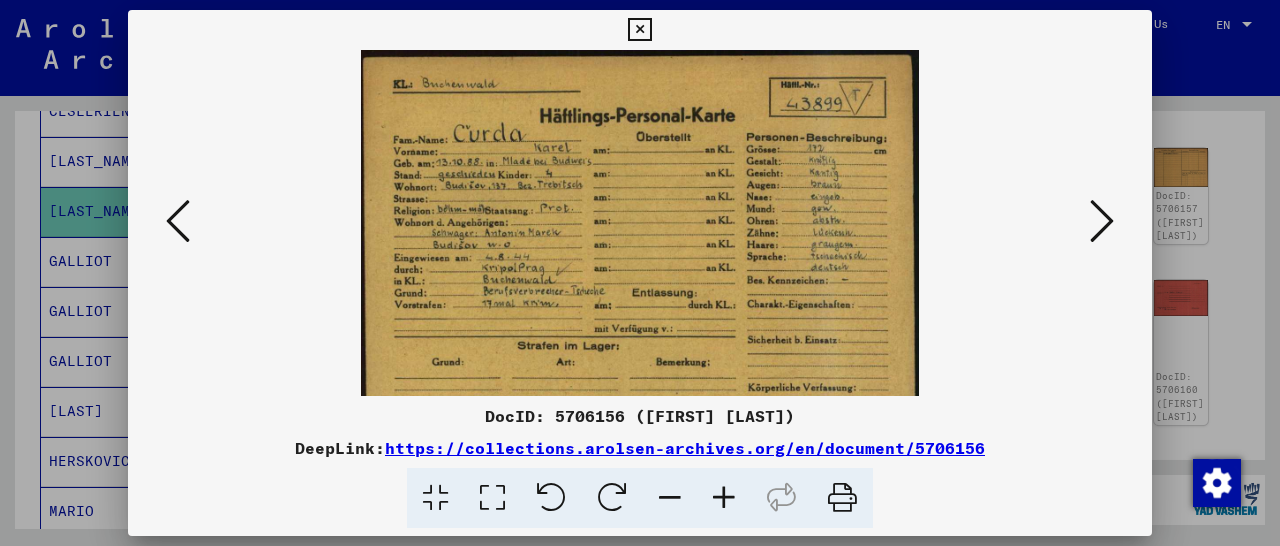 click at bounding box center (724, 498) 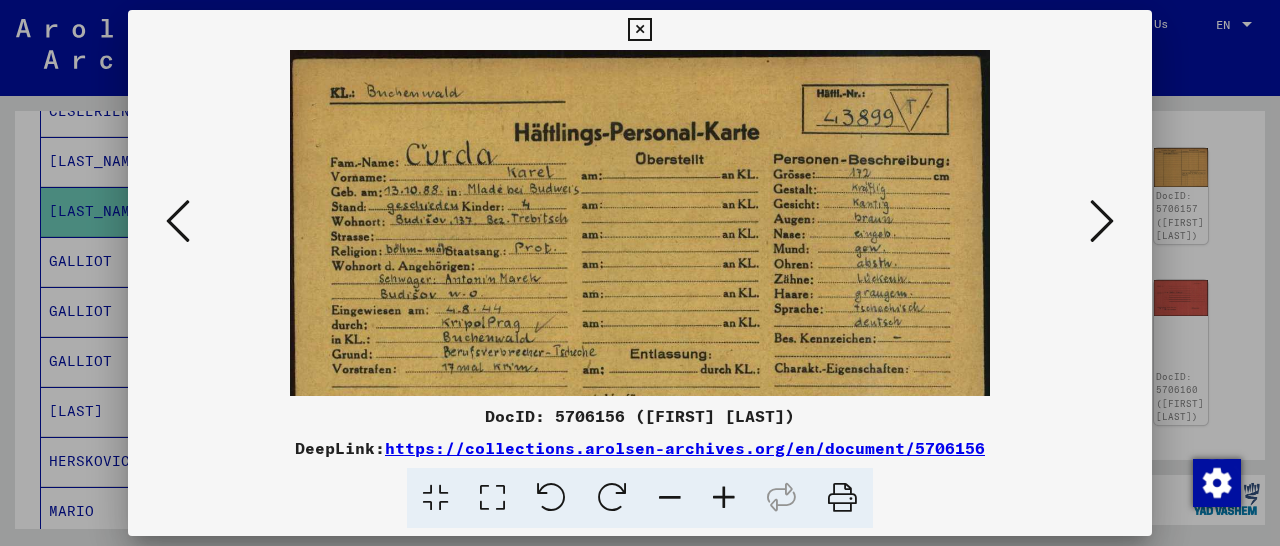click at bounding box center (724, 498) 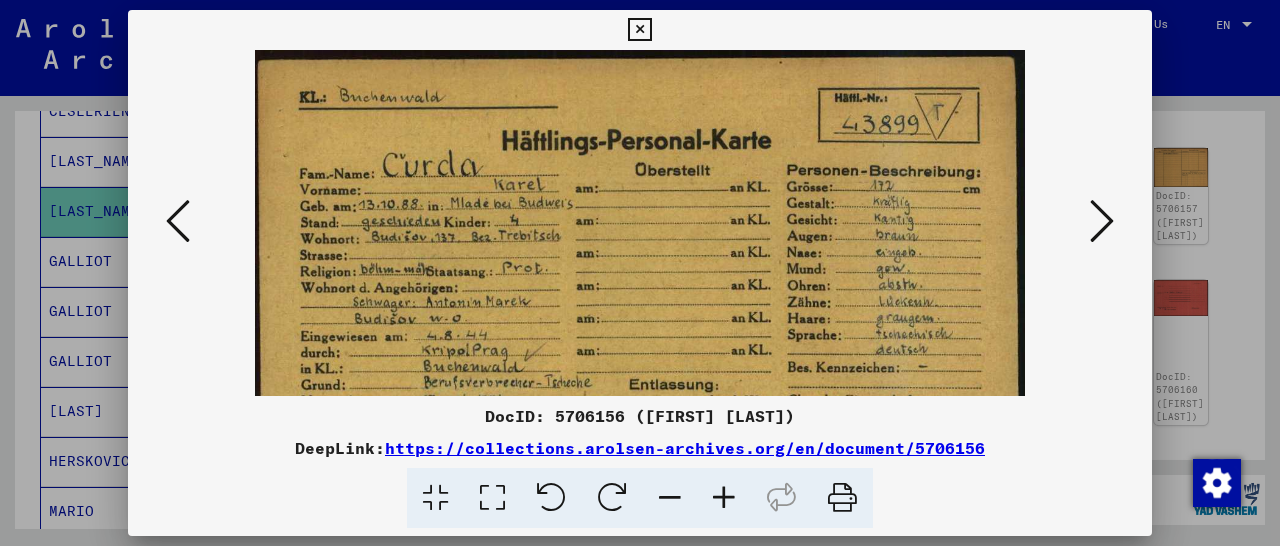 click at bounding box center [639, 30] 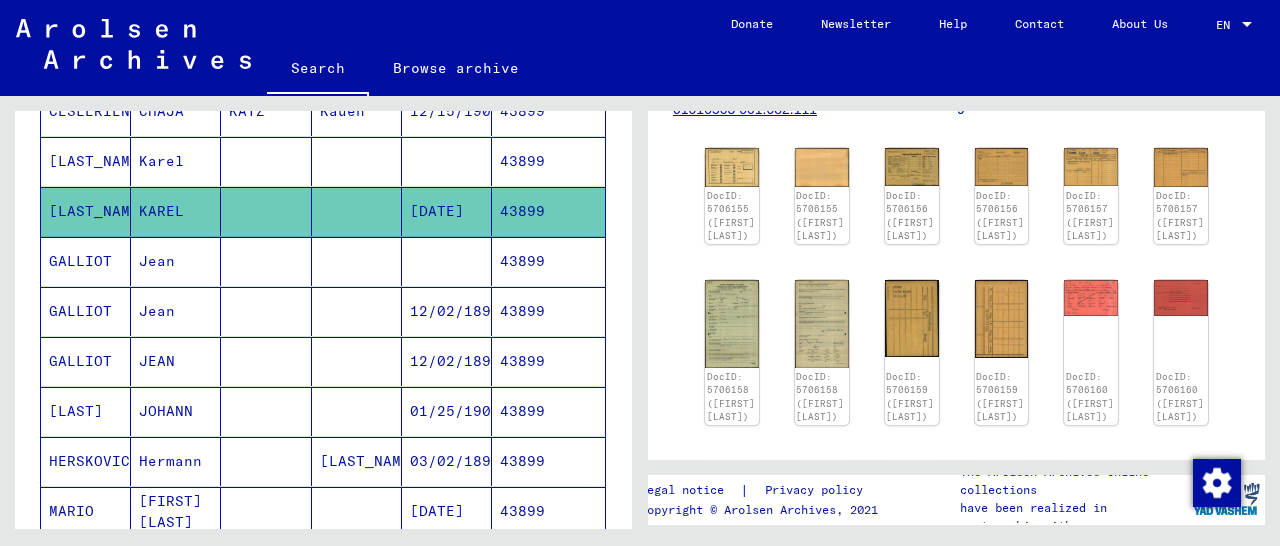 click on "43899" at bounding box center [548, 361] 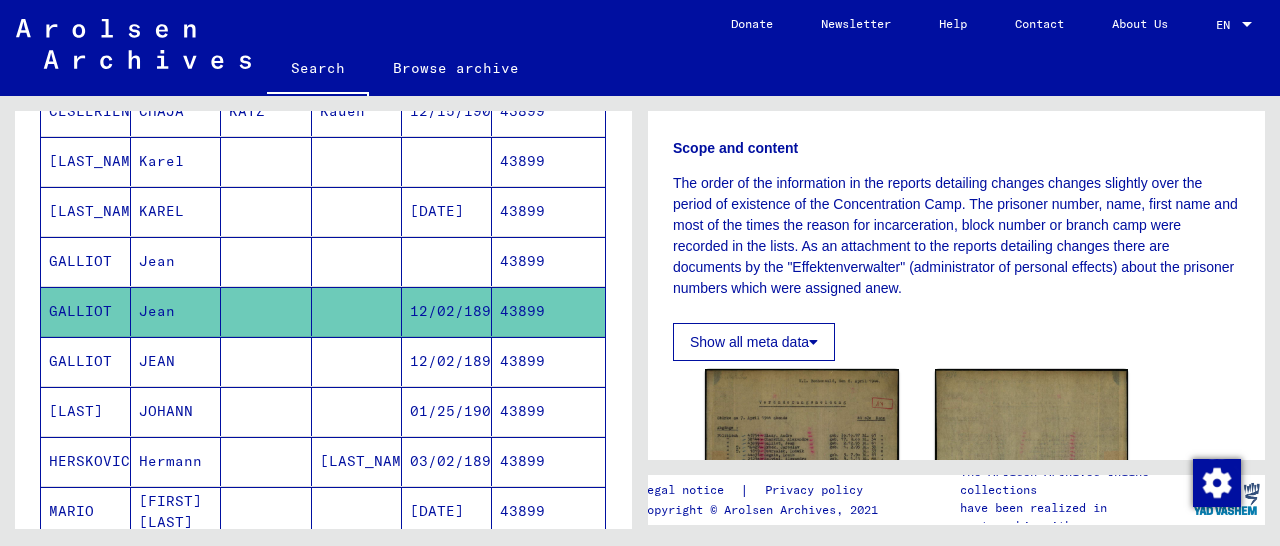 scroll, scrollTop: 312, scrollLeft: 0, axis: vertical 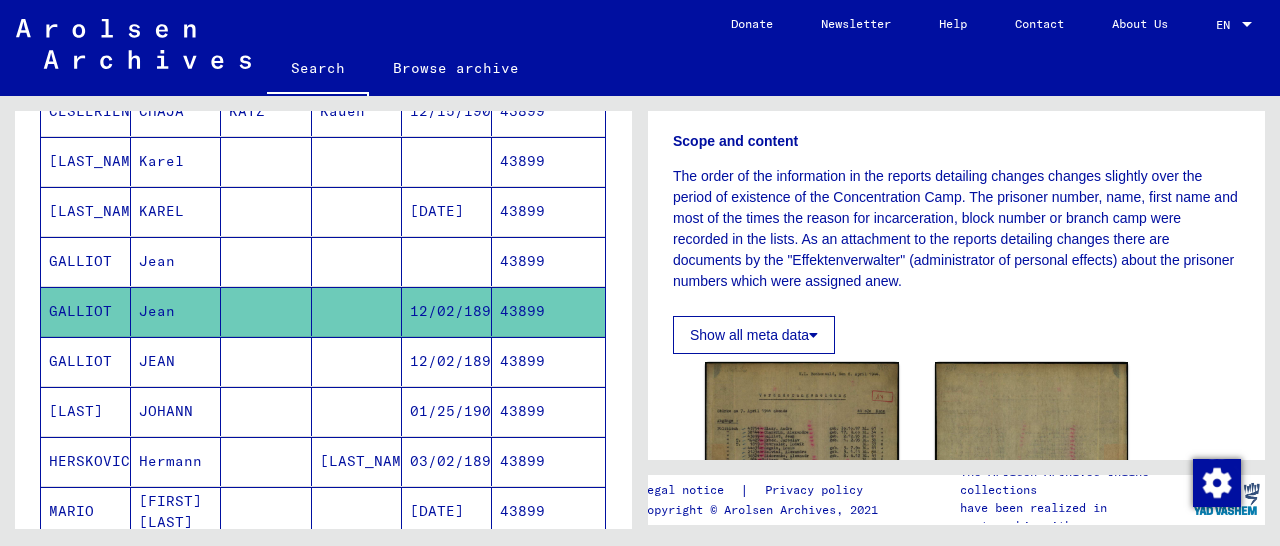 click on "43899" at bounding box center [548, 411] 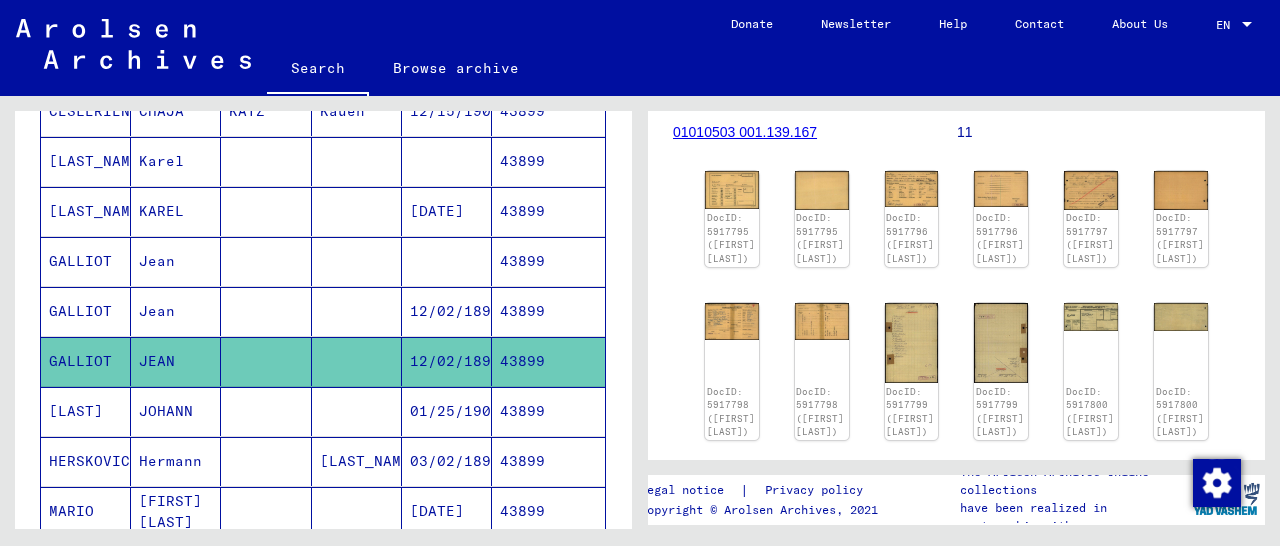 scroll, scrollTop: 312, scrollLeft: 0, axis: vertical 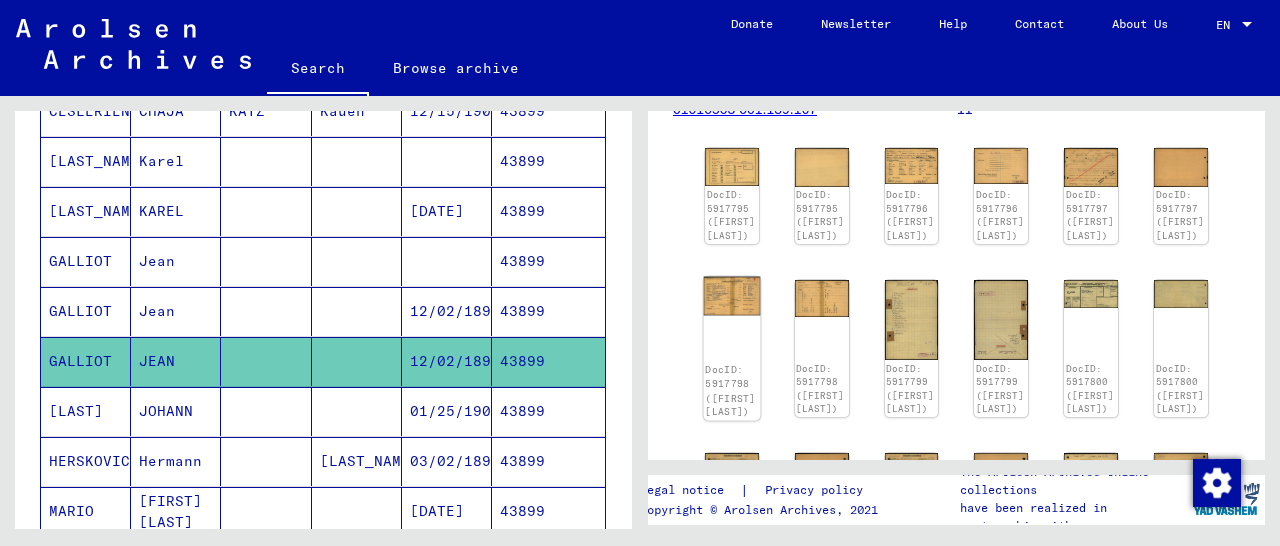 click 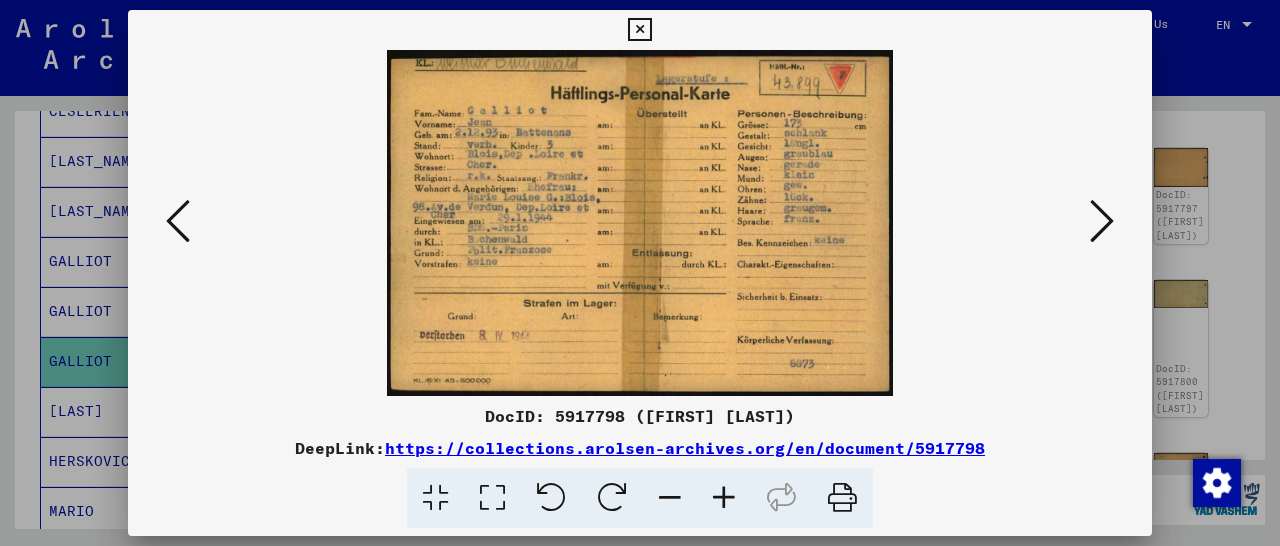 click at bounding box center (724, 498) 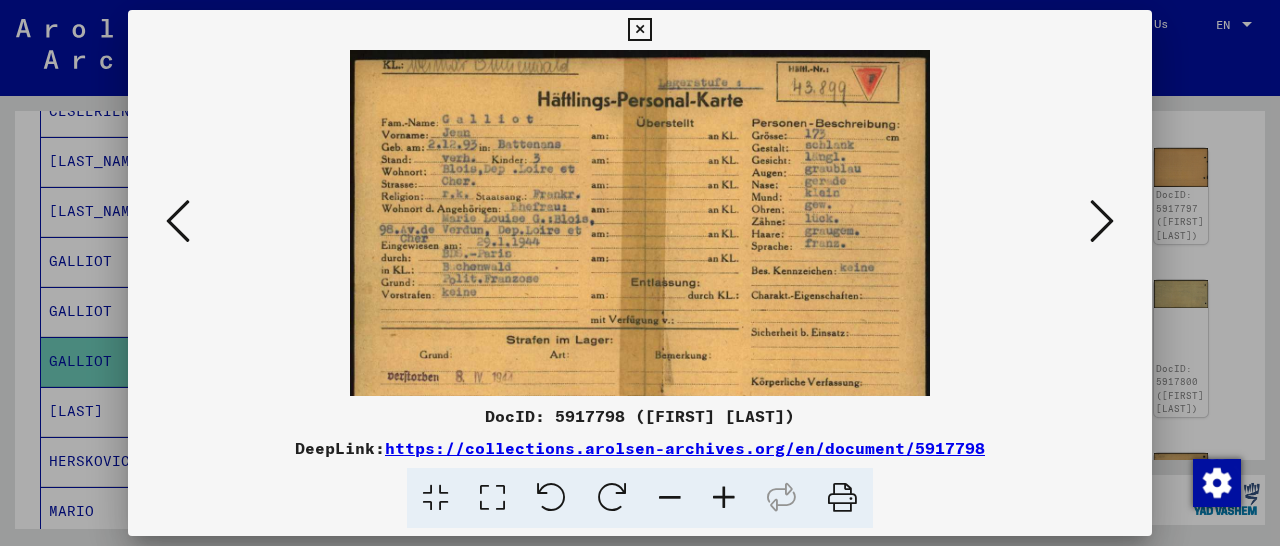 click at bounding box center (724, 498) 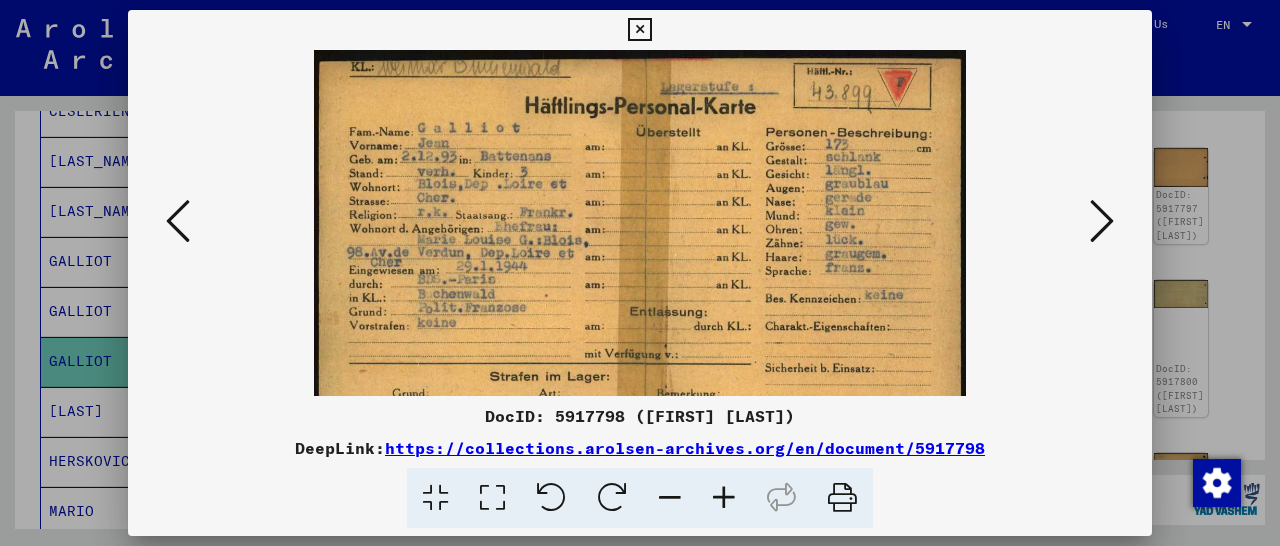 click at bounding box center [724, 498] 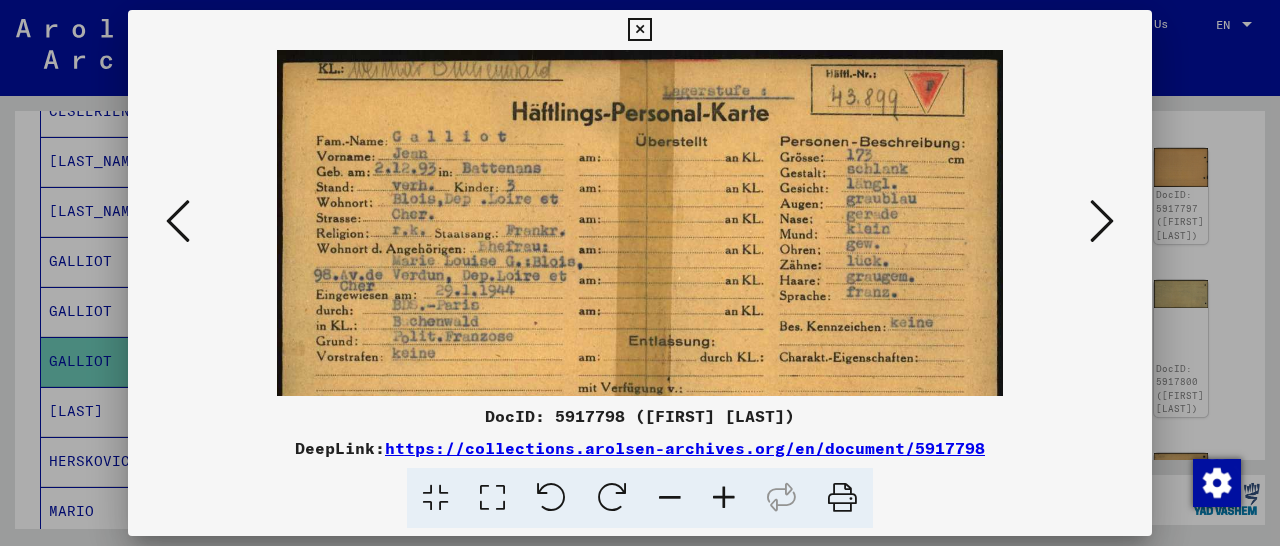 click at bounding box center [639, 30] 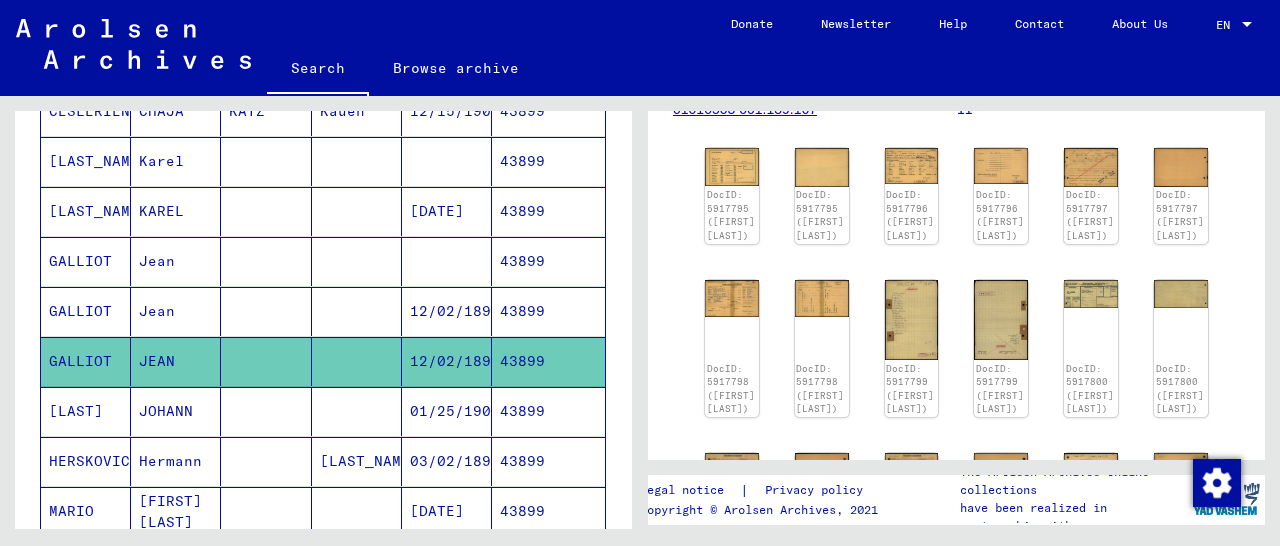 click on "43899" at bounding box center (548, 361) 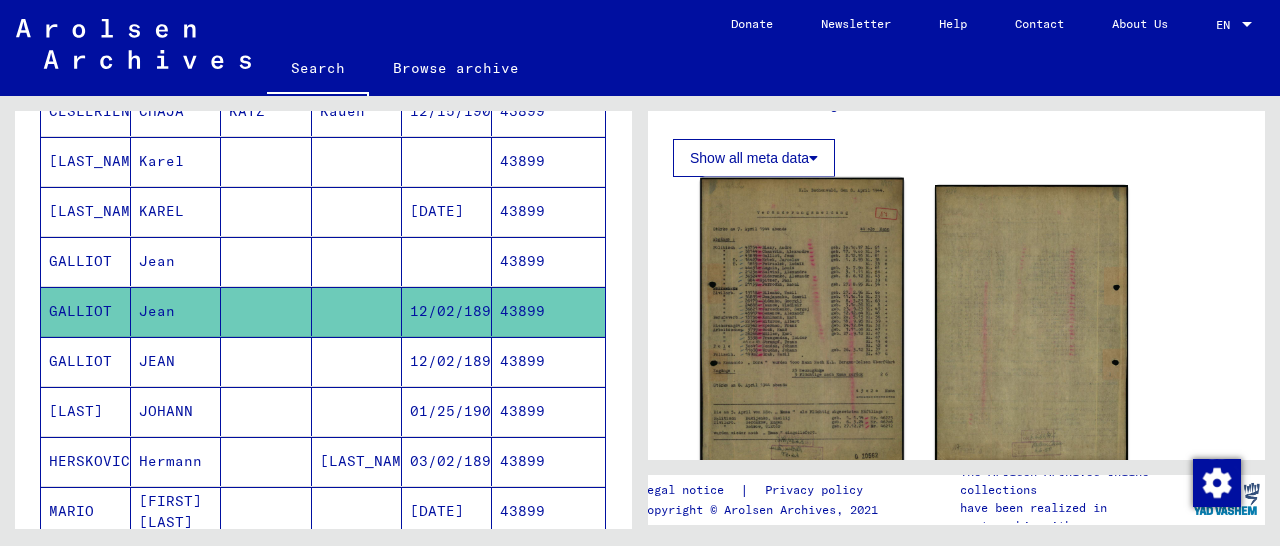 scroll, scrollTop: 520, scrollLeft: 0, axis: vertical 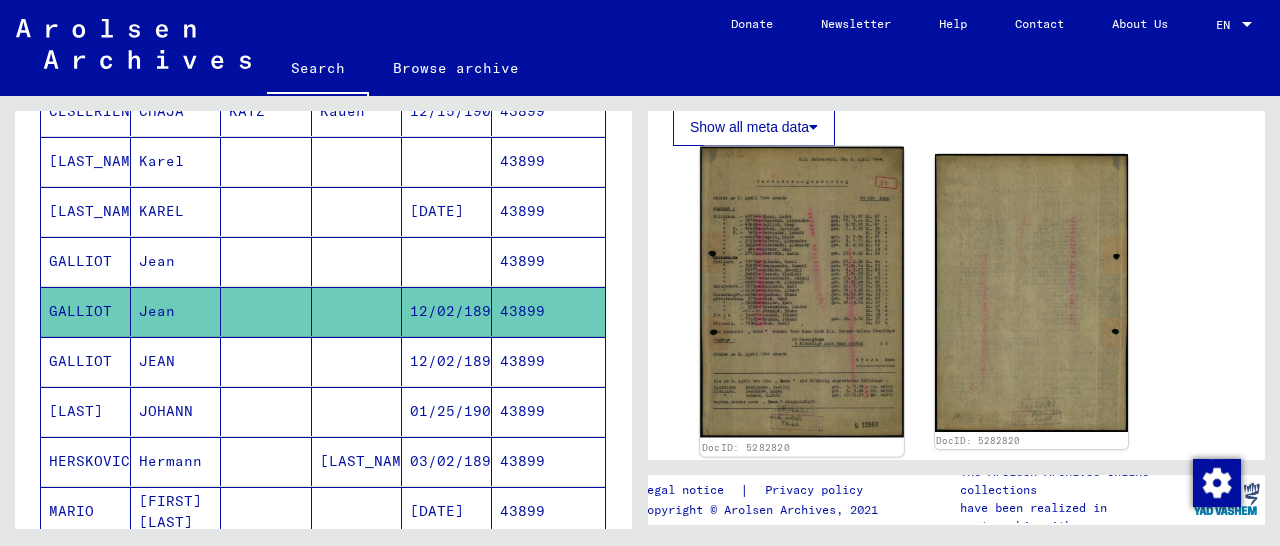 click 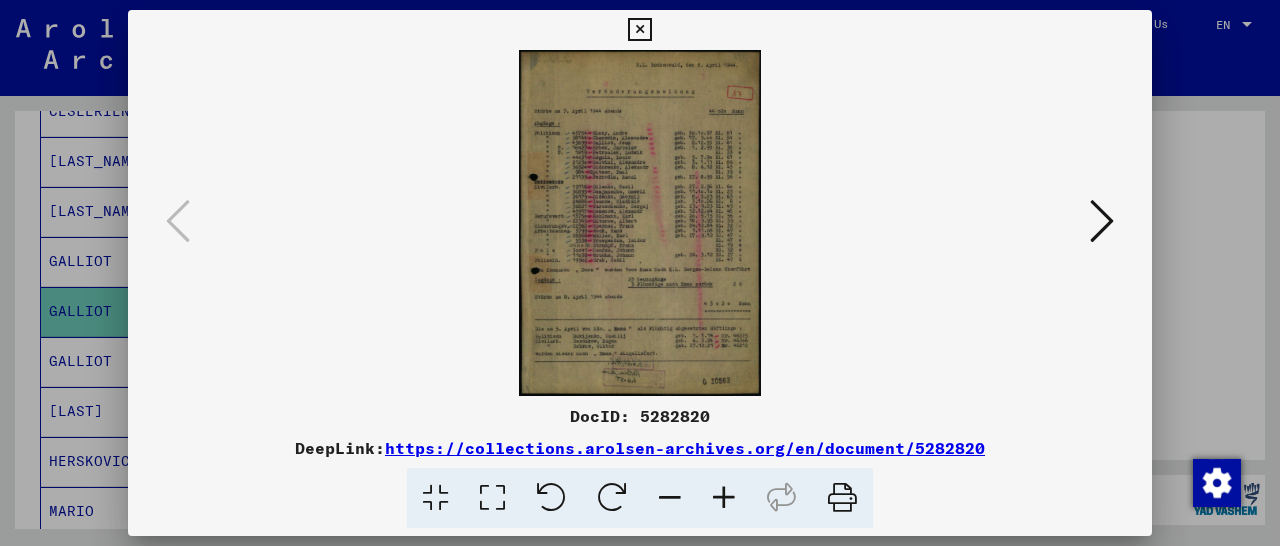 click at bounding box center (724, 498) 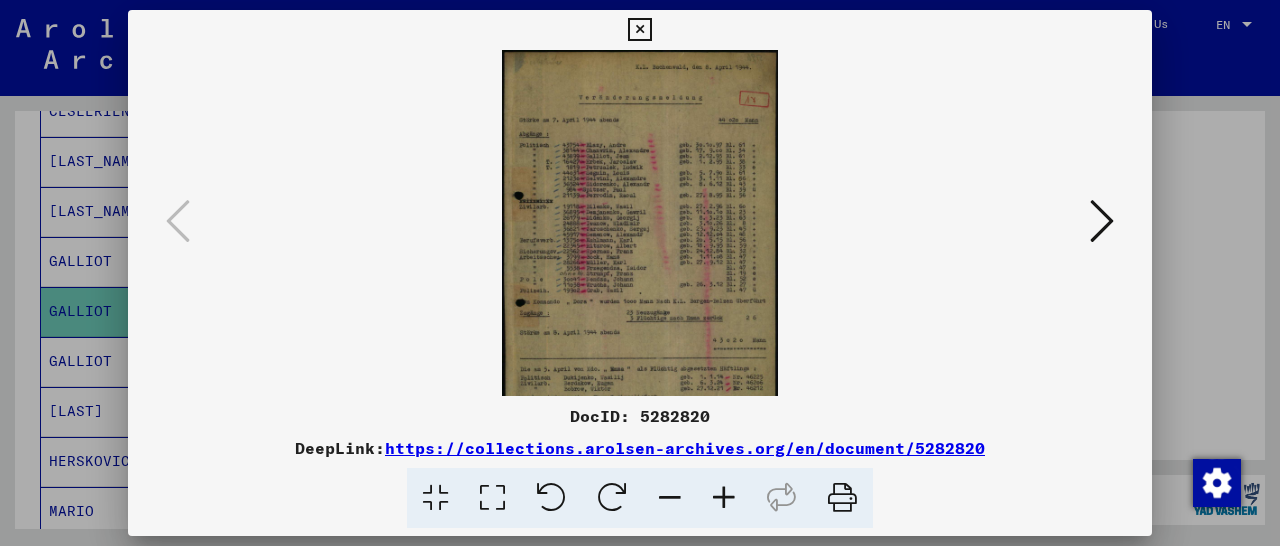 click at bounding box center (724, 498) 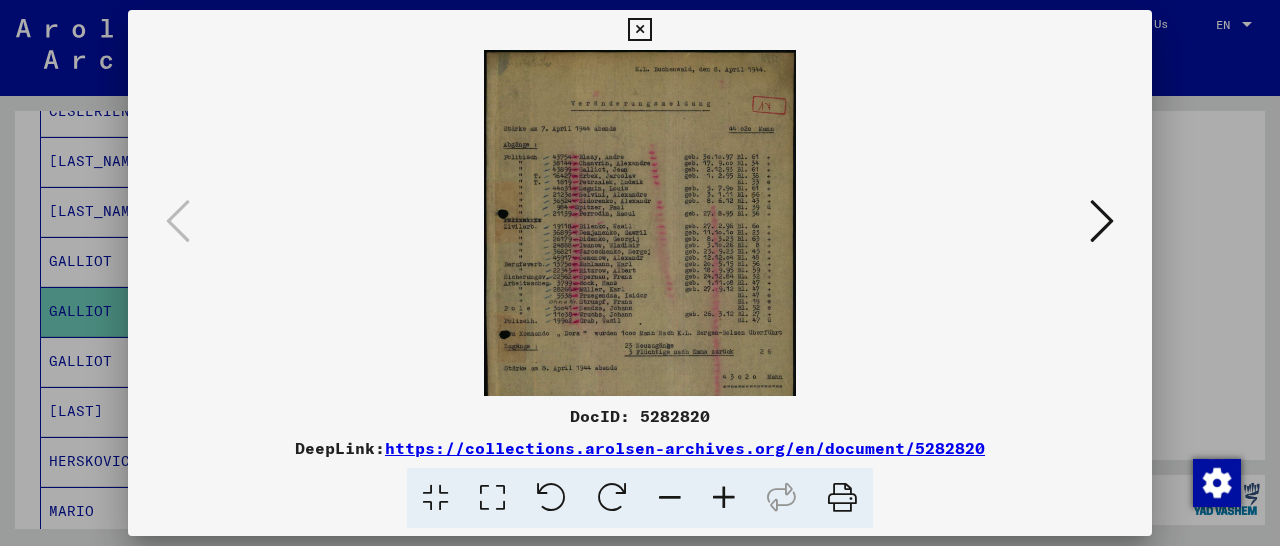 click at bounding box center (724, 498) 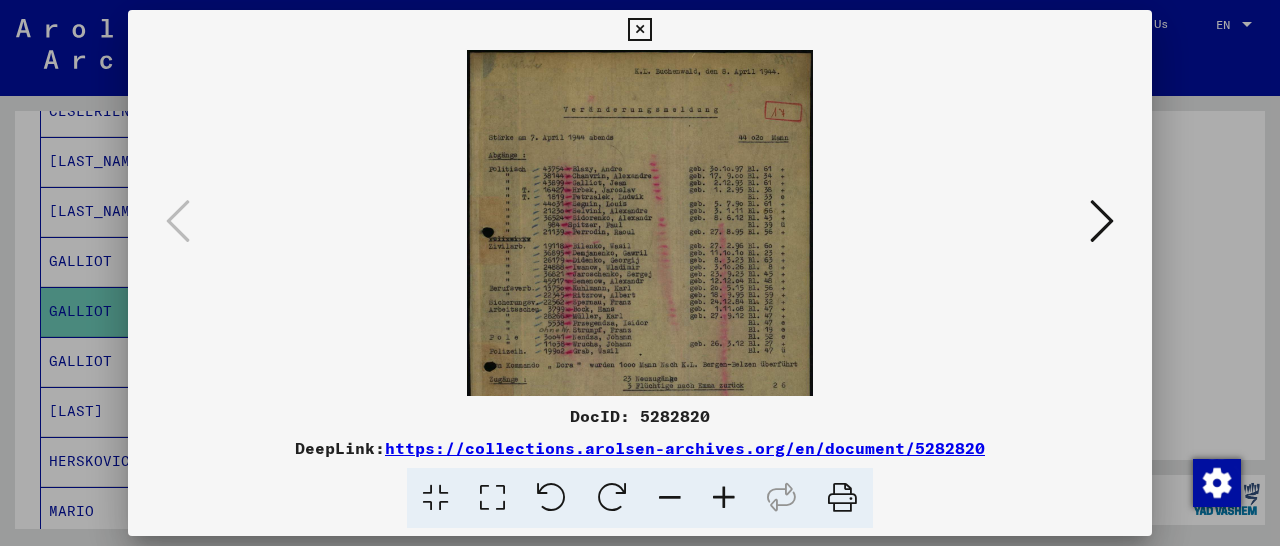 click at bounding box center (724, 498) 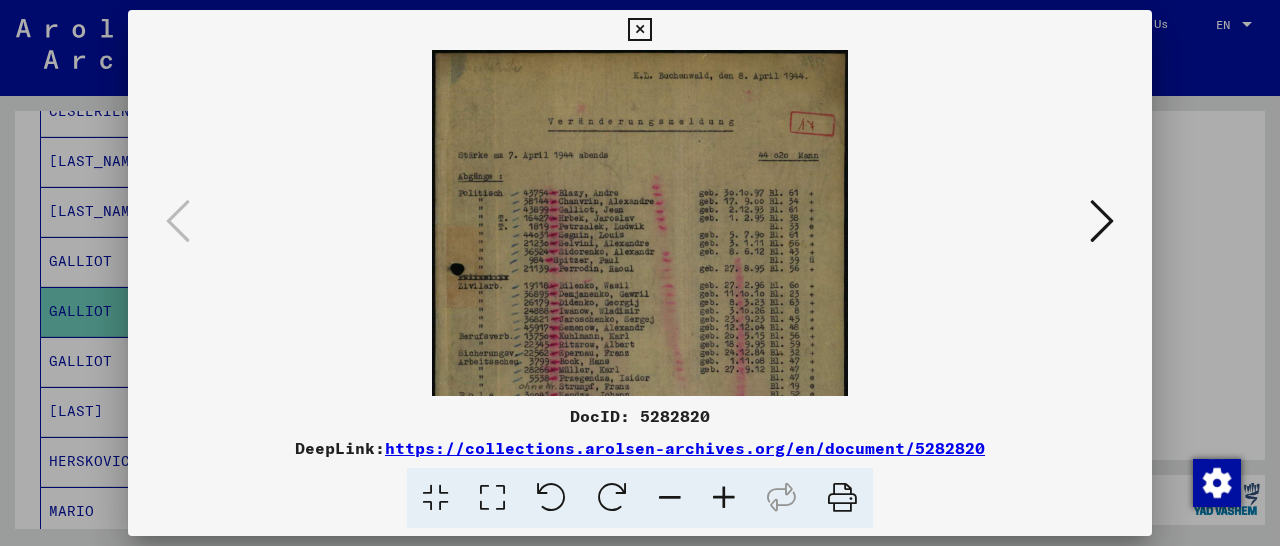 click at bounding box center [724, 498] 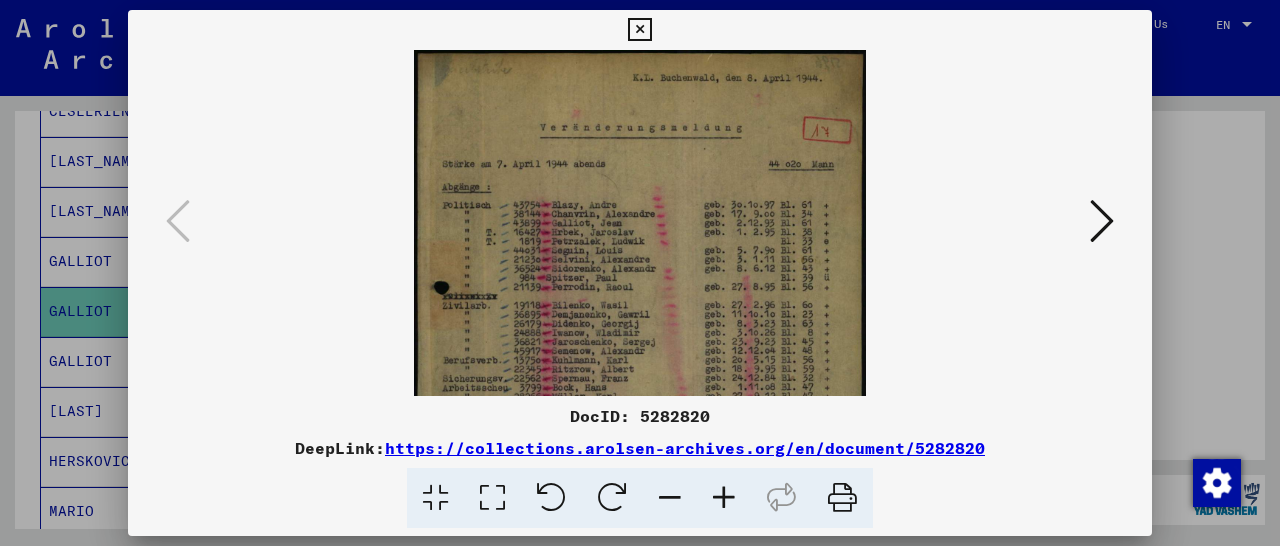 click at bounding box center [724, 498] 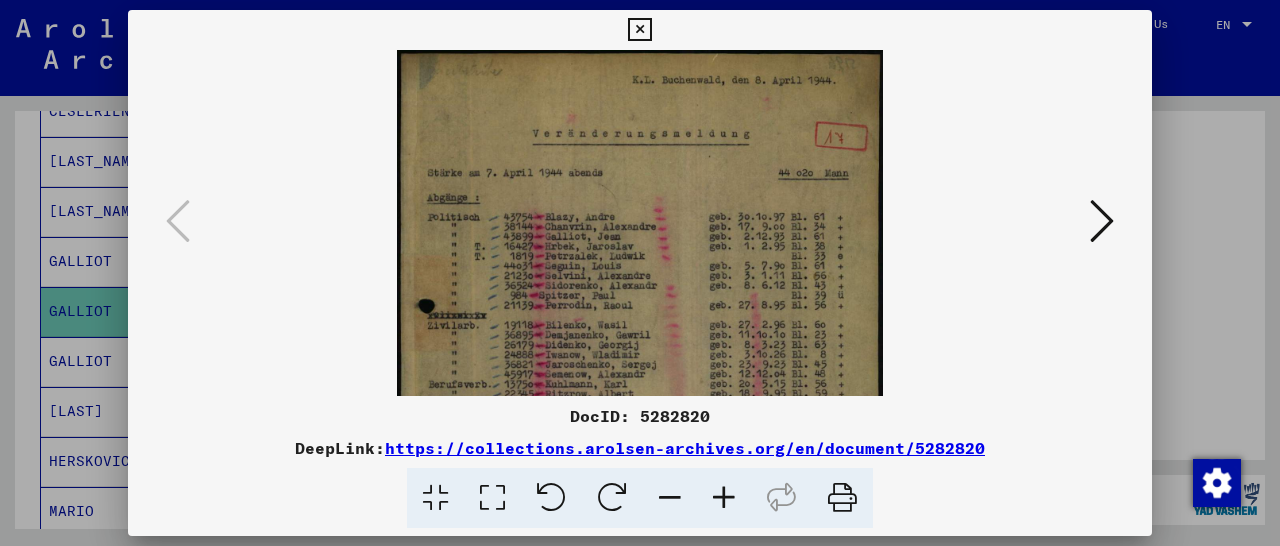 click at bounding box center [724, 498] 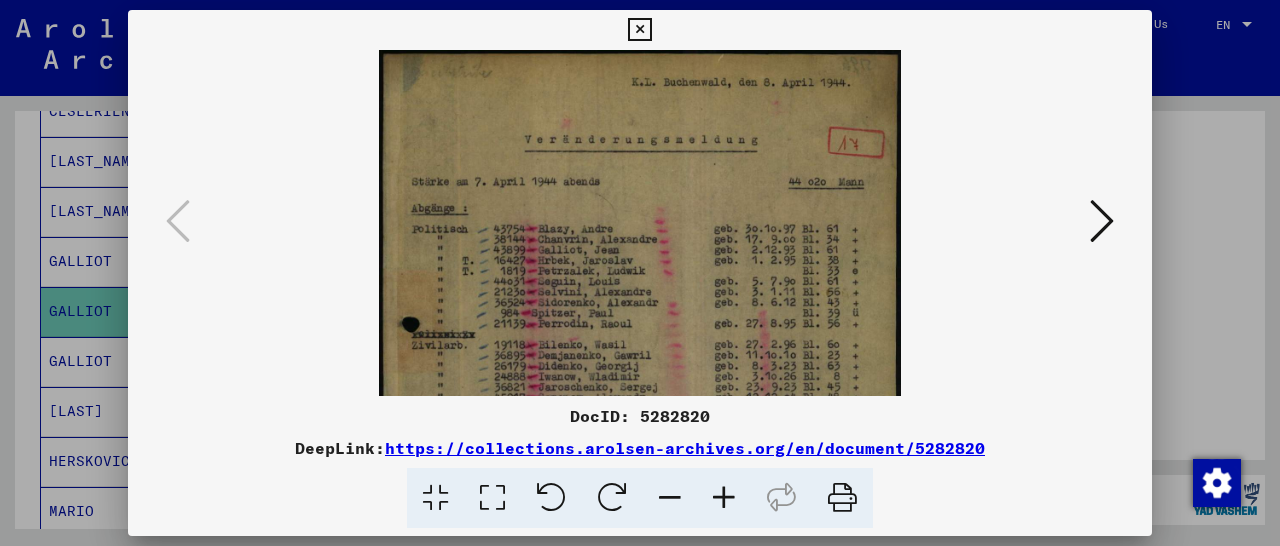 click at bounding box center [724, 498] 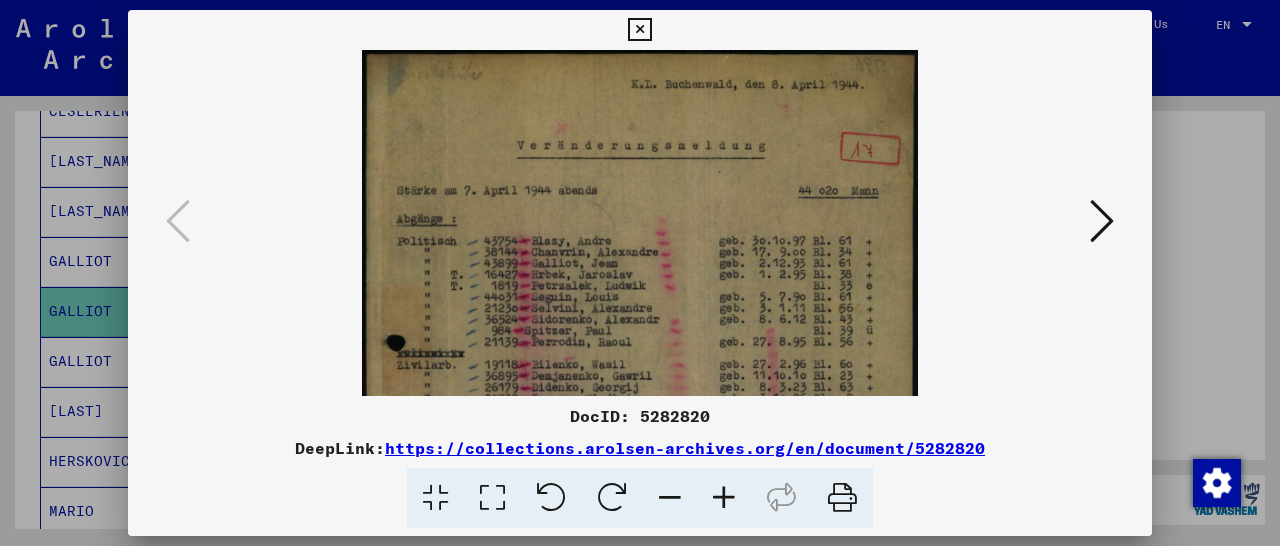 click at bounding box center (724, 498) 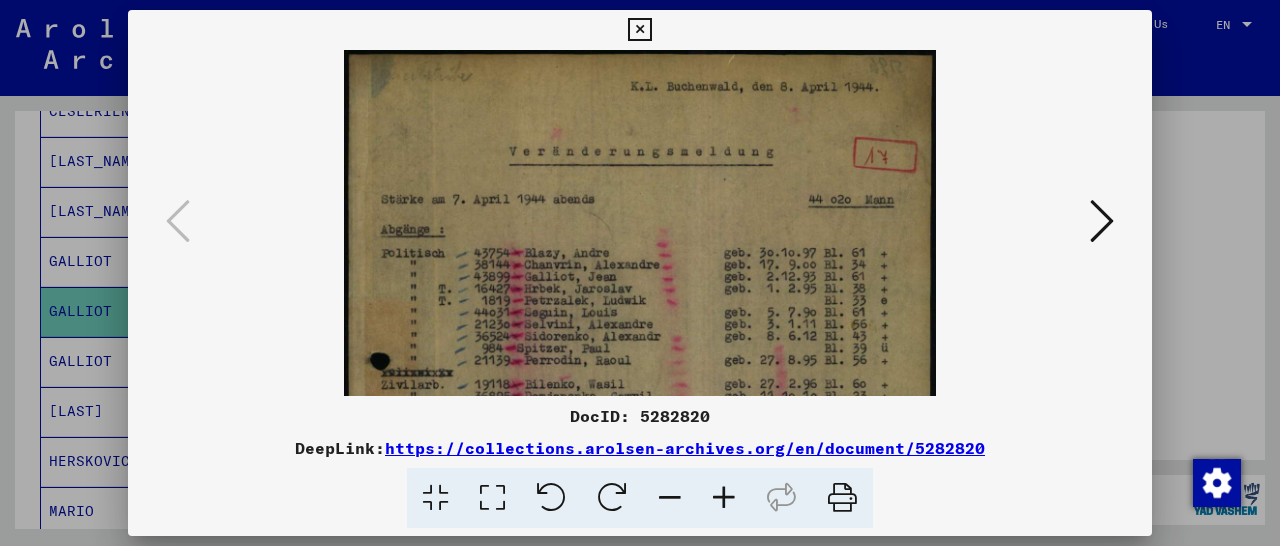 click at bounding box center [724, 498] 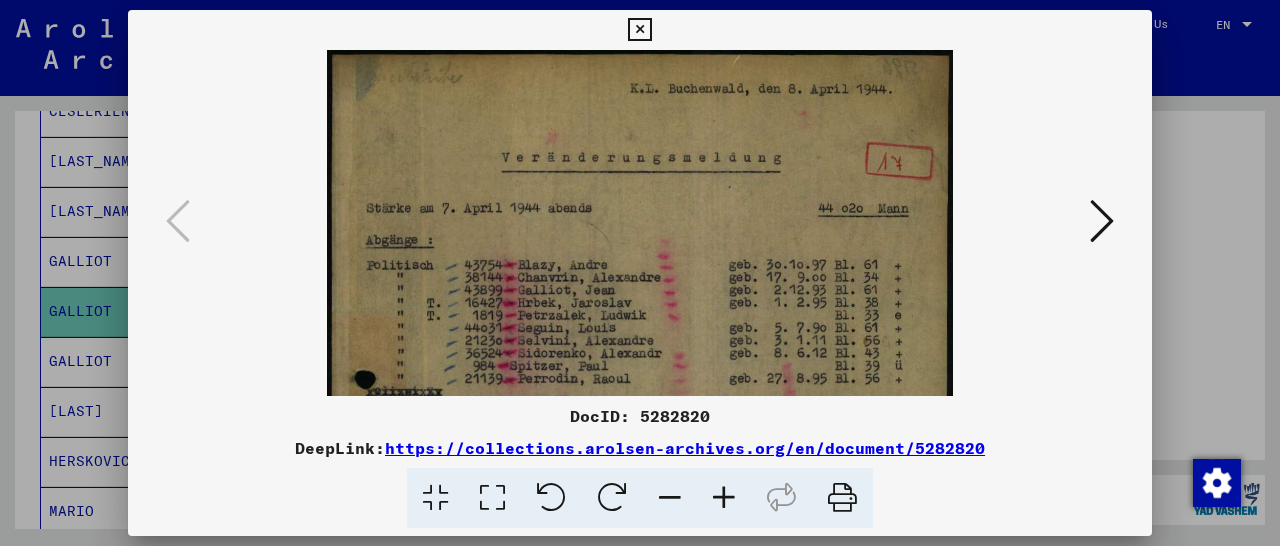 click at bounding box center (724, 498) 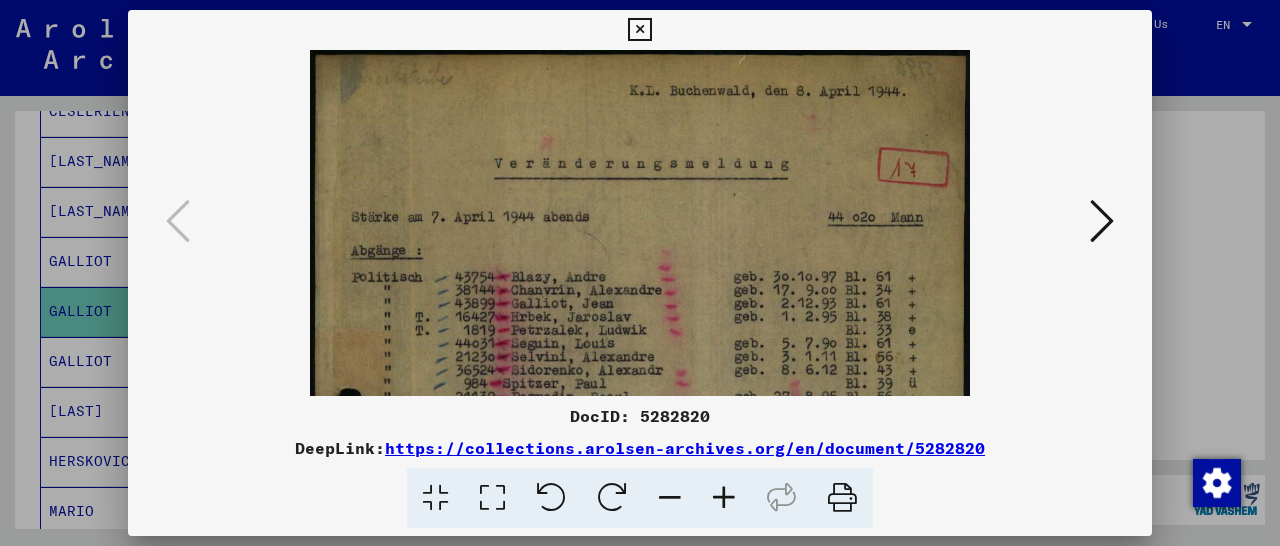 click at bounding box center (640, 523) 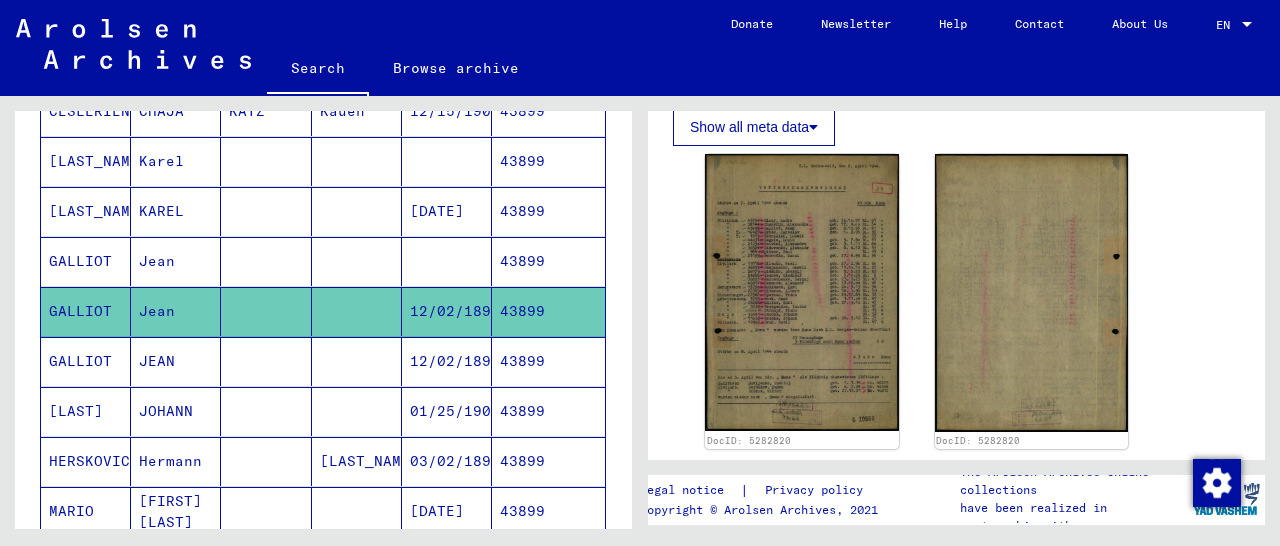 click on "43899" at bounding box center (548, 411) 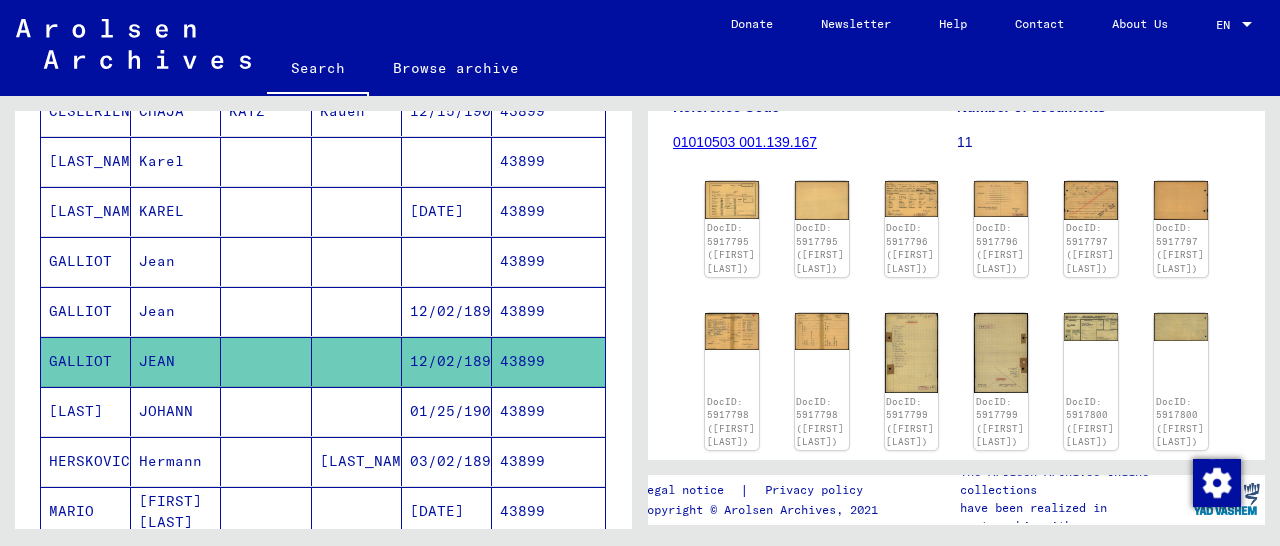 scroll, scrollTop: 416, scrollLeft: 0, axis: vertical 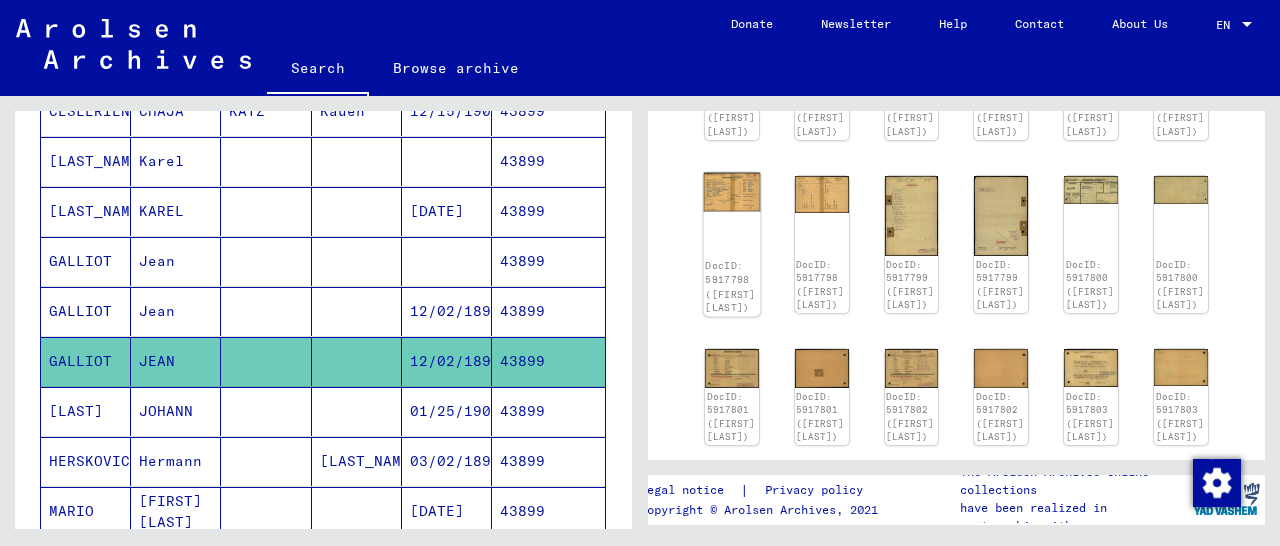 click 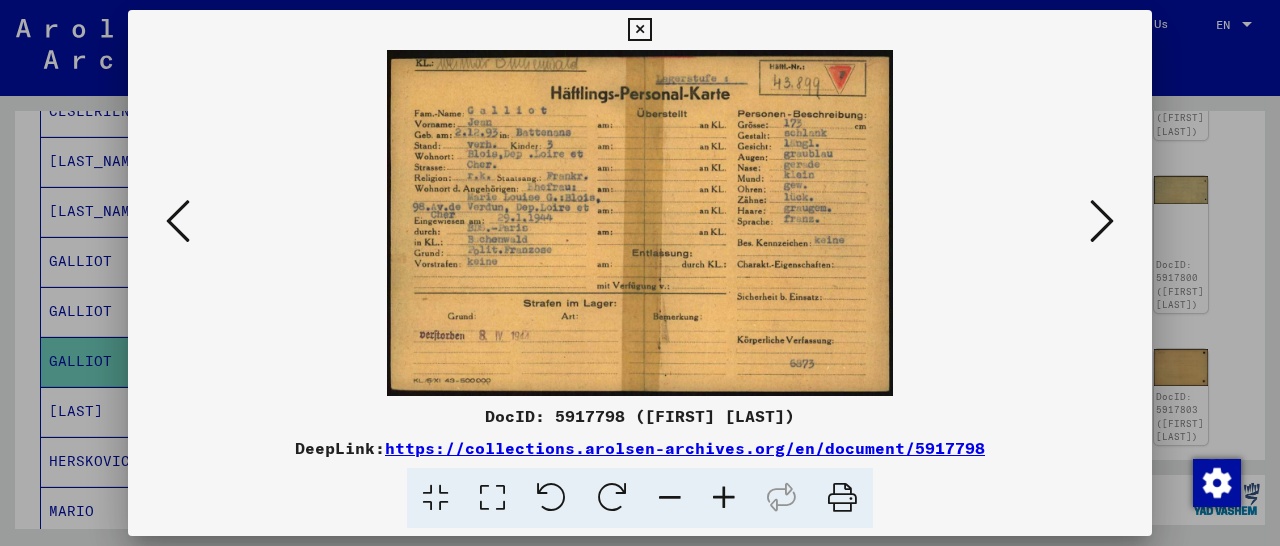 click at bounding box center (1102, 221) 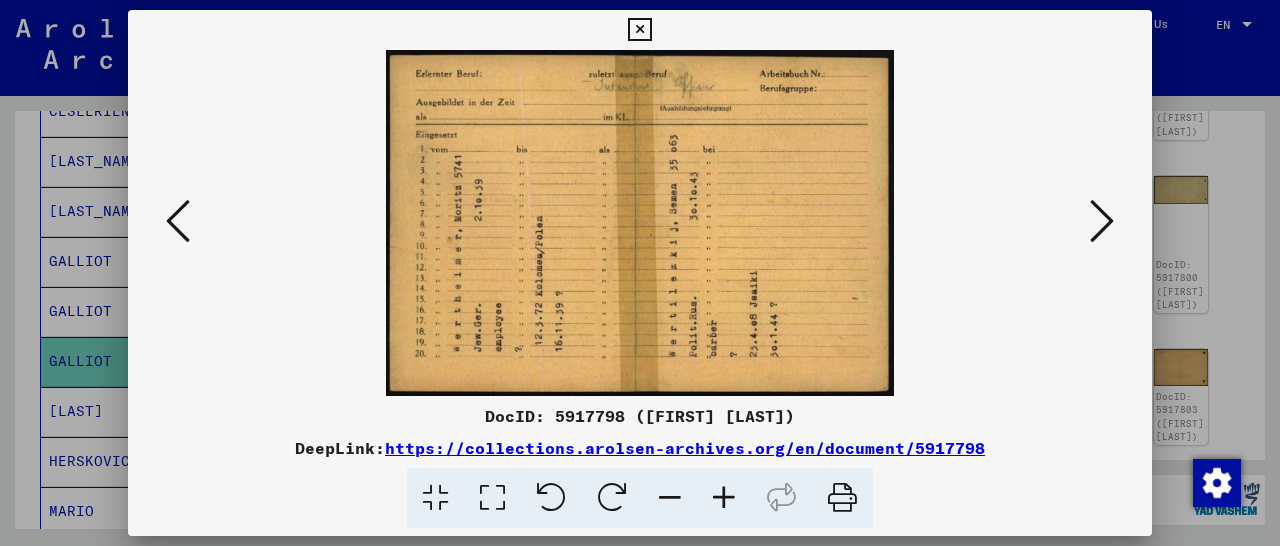 click at bounding box center (1102, 221) 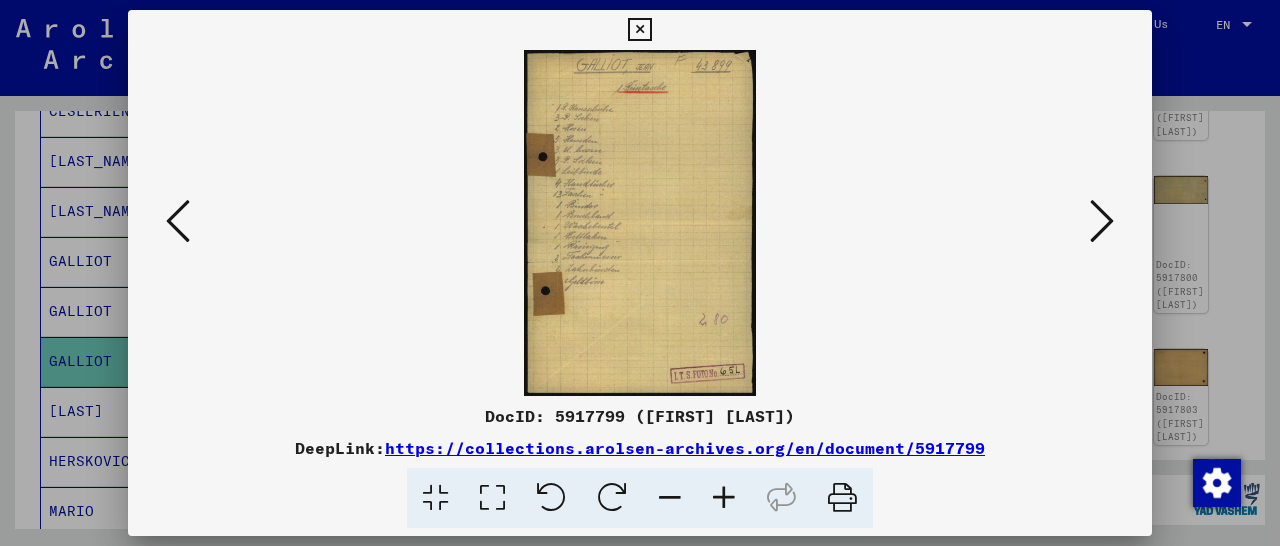 click at bounding box center (1102, 221) 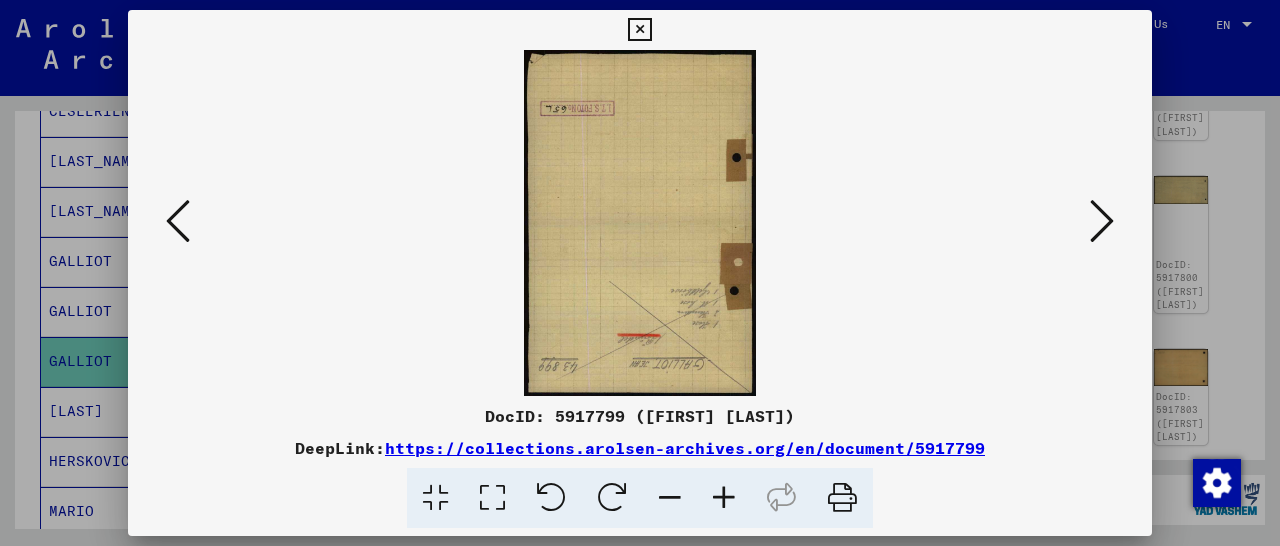 click at bounding box center (1102, 221) 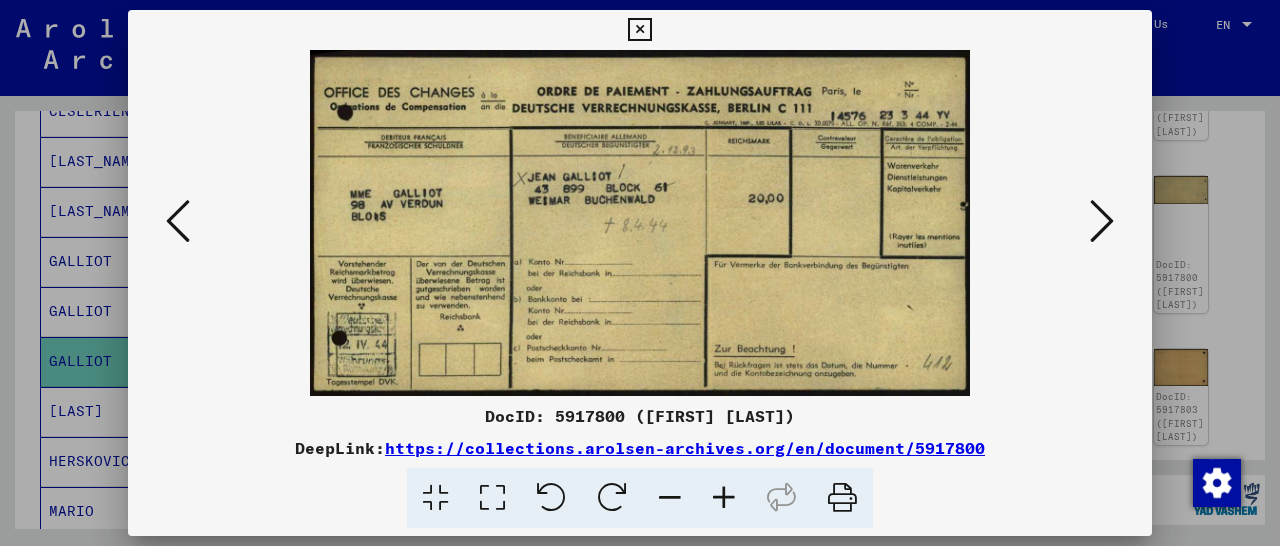 click at bounding box center (1102, 221) 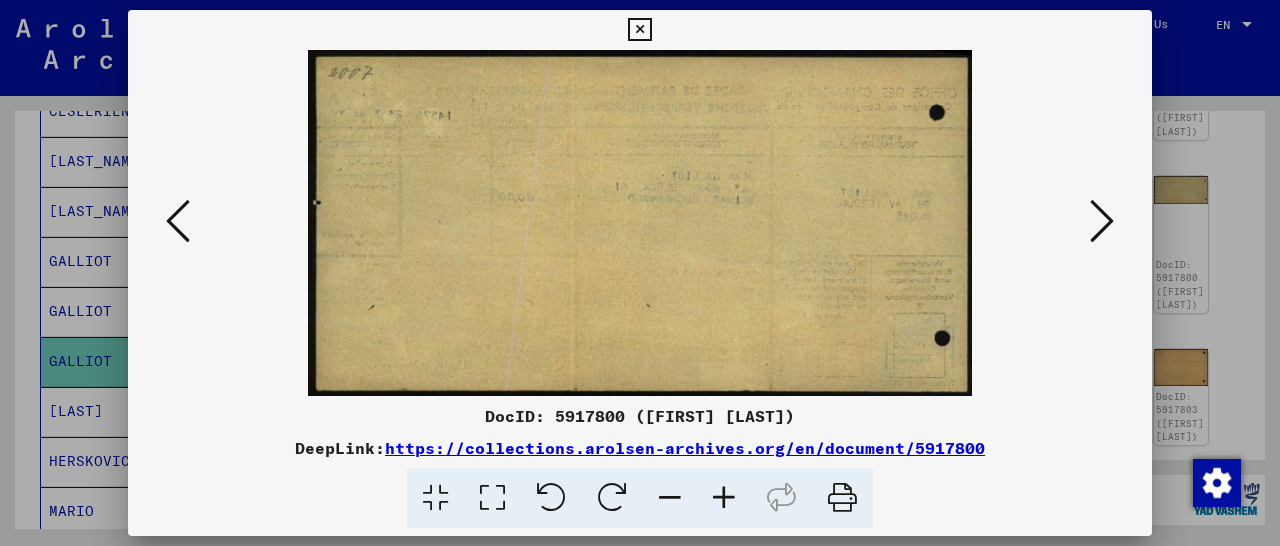 click at bounding box center (1102, 221) 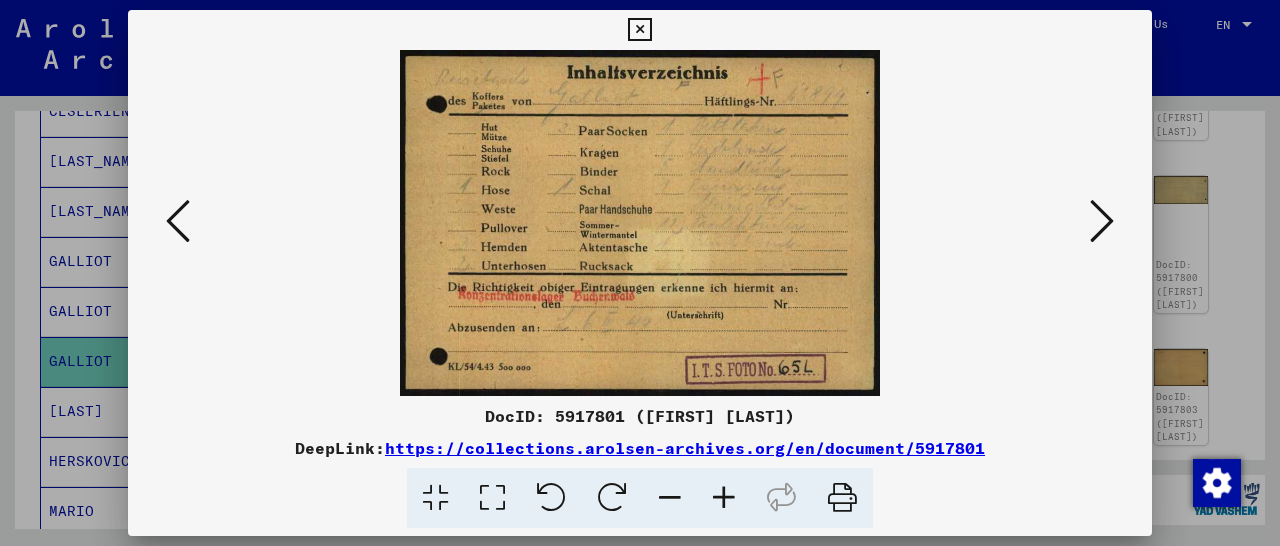click at bounding box center [1102, 221] 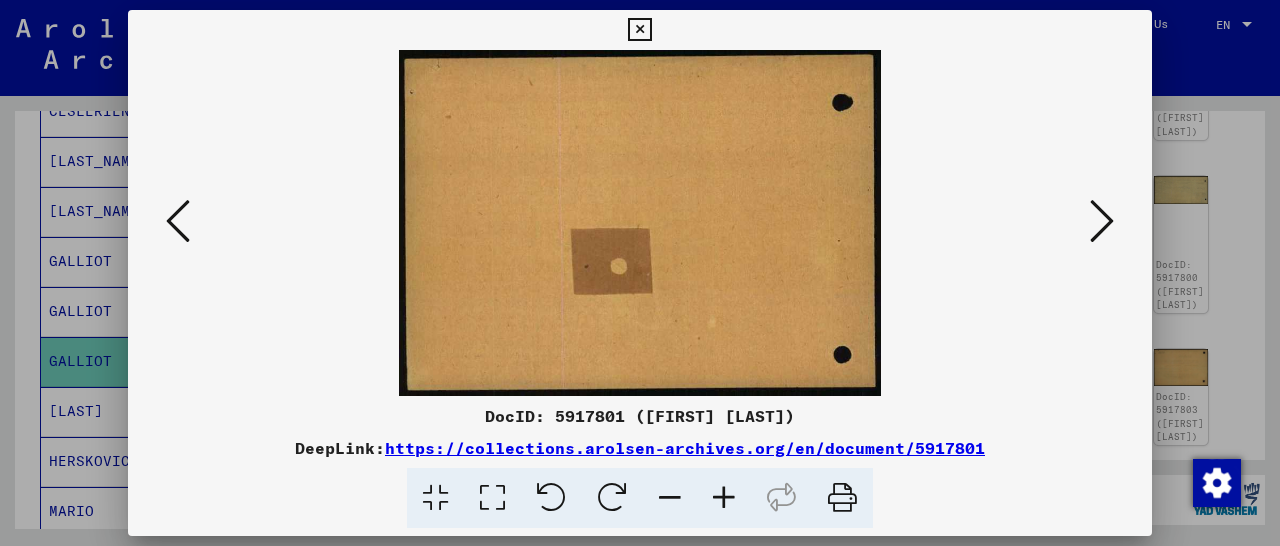 click at bounding box center [1102, 221] 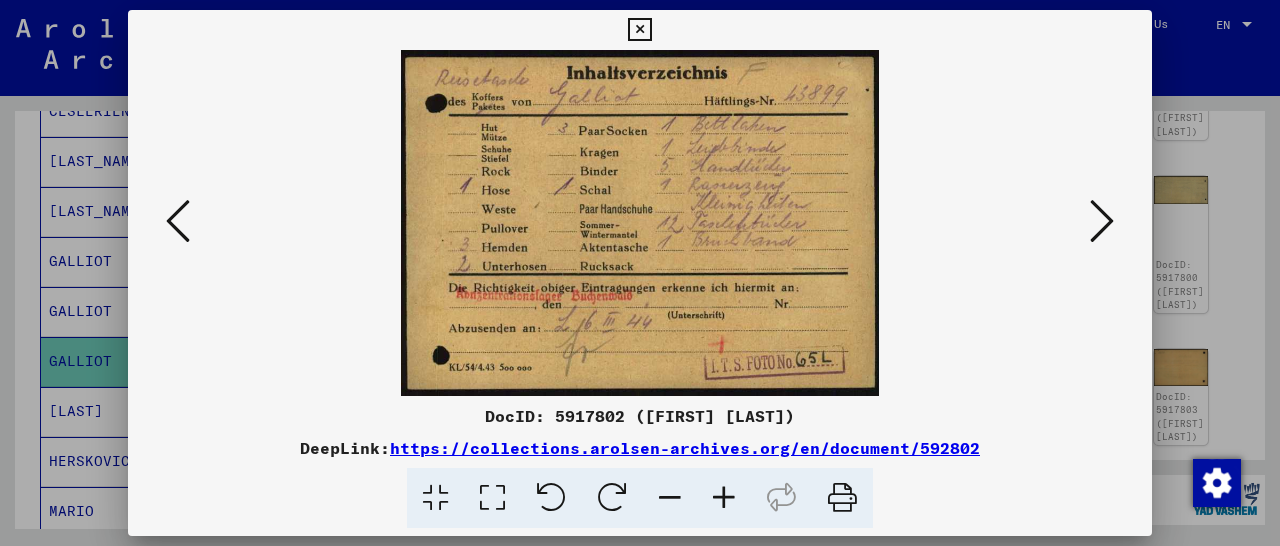 click at bounding box center [1102, 221] 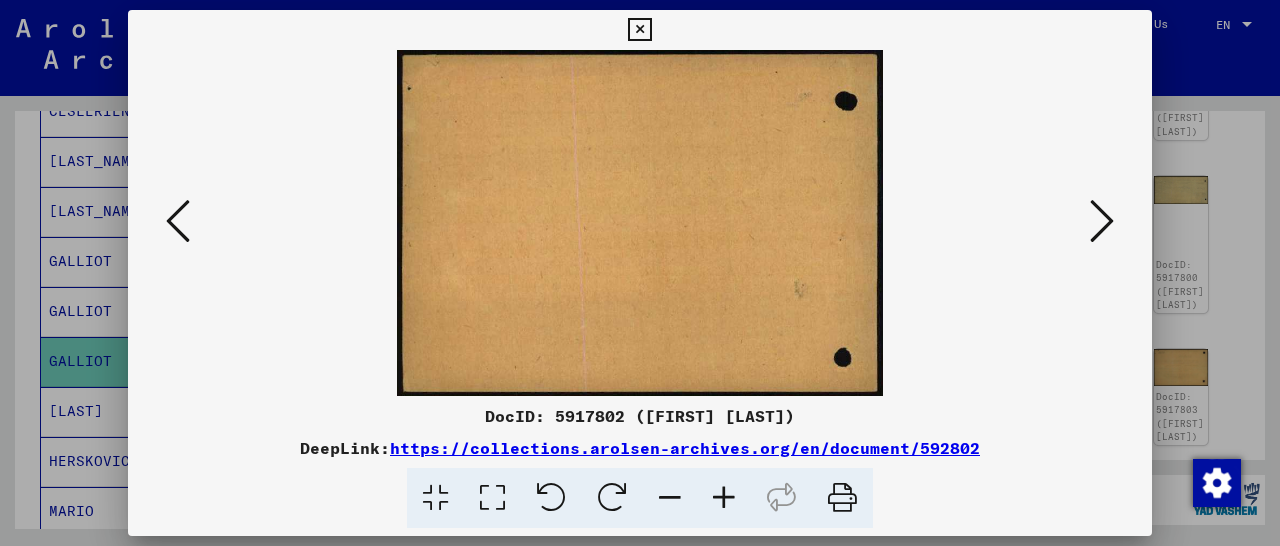 click at bounding box center (1102, 221) 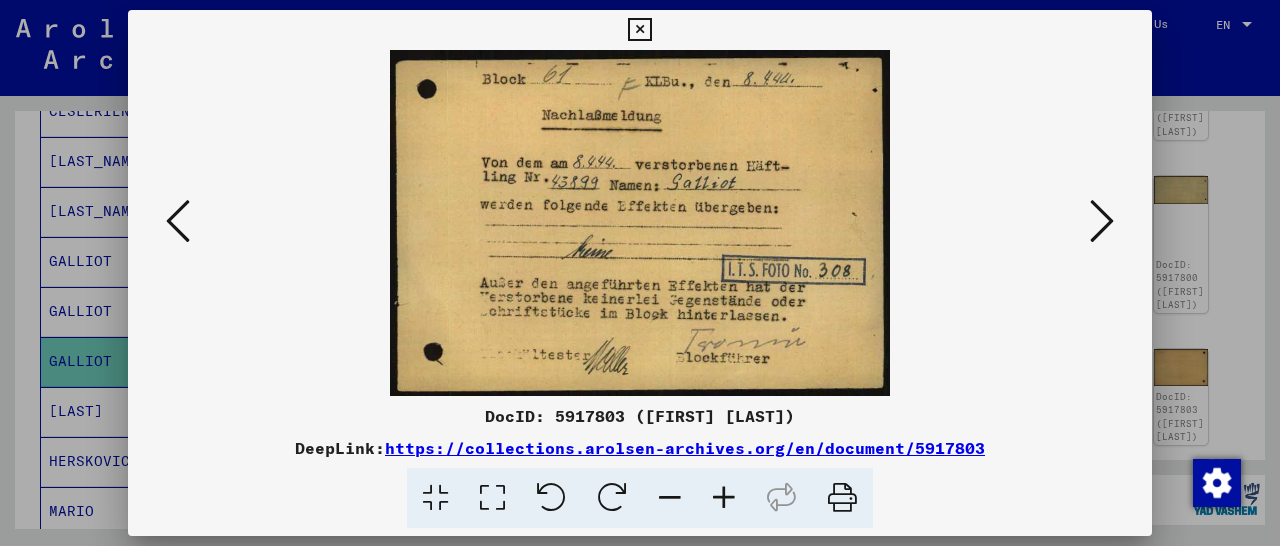 click at bounding box center (639, 30) 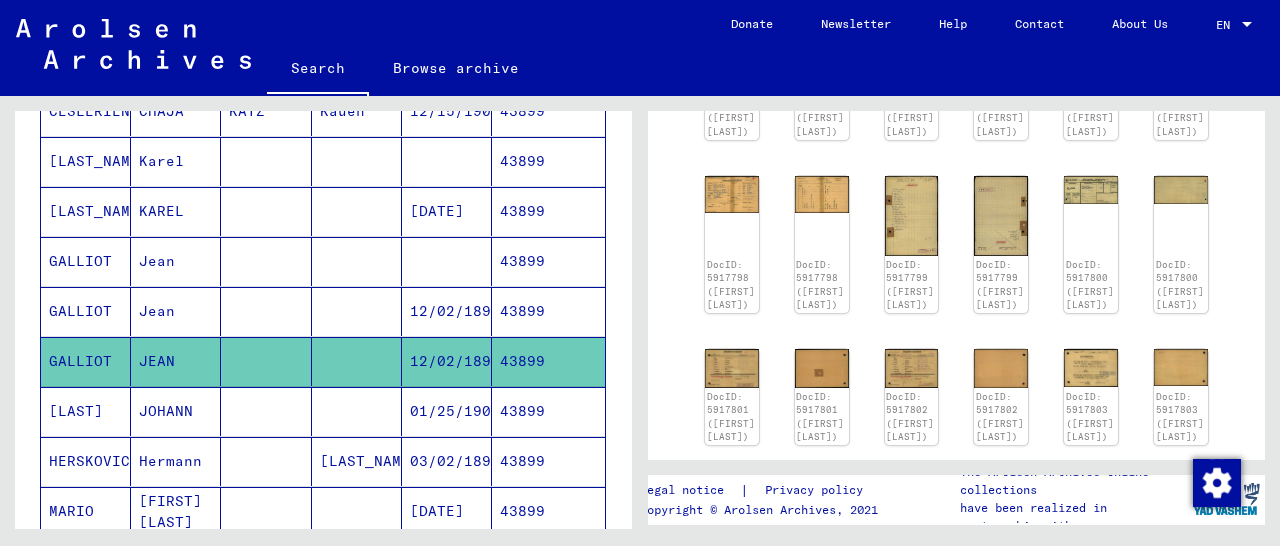 scroll, scrollTop: 0, scrollLeft: 0, axis: both 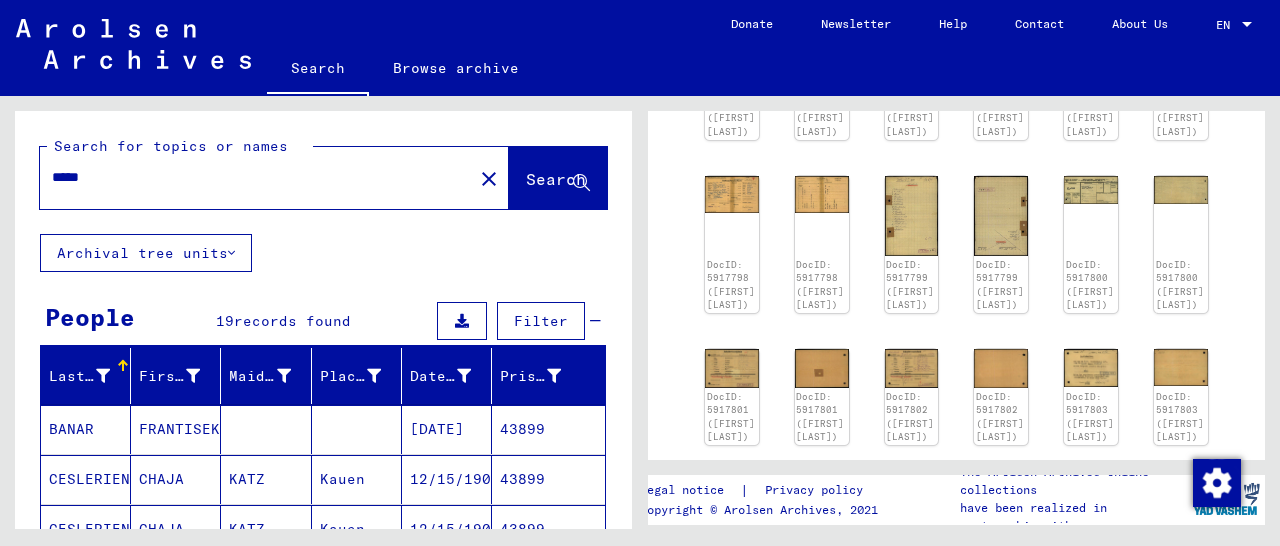 drag, startPoint x: 175, startPoint y: 181, endPoint x: 0, endPoint y: 172, distance: 175.23128 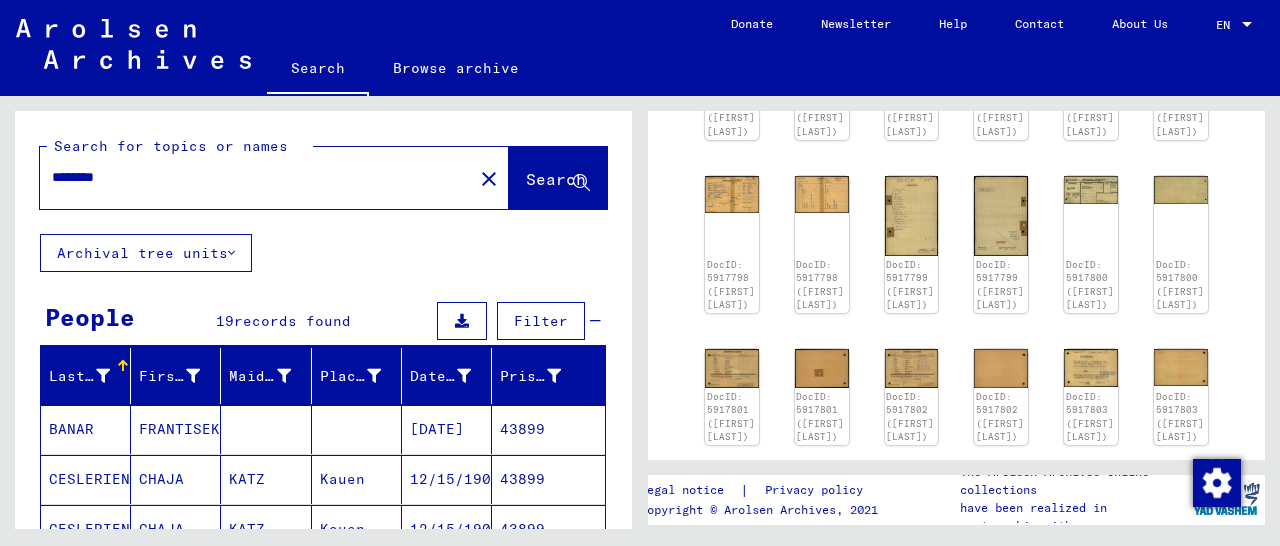 scroll, scrollTop: 0, scrollLeft: 0, axis: both 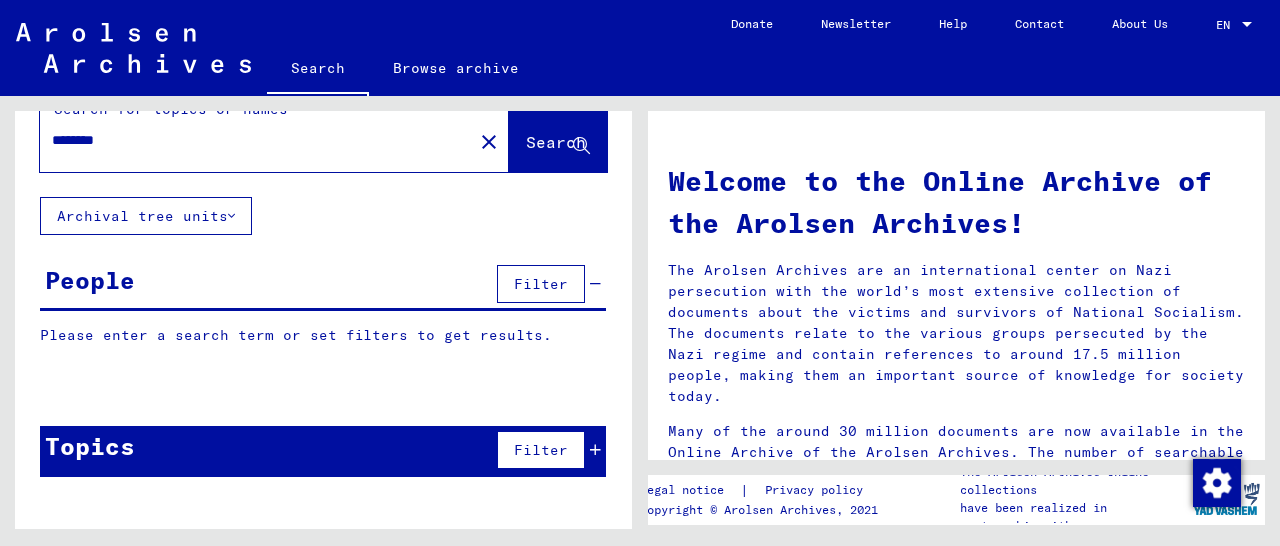 click on "Search" 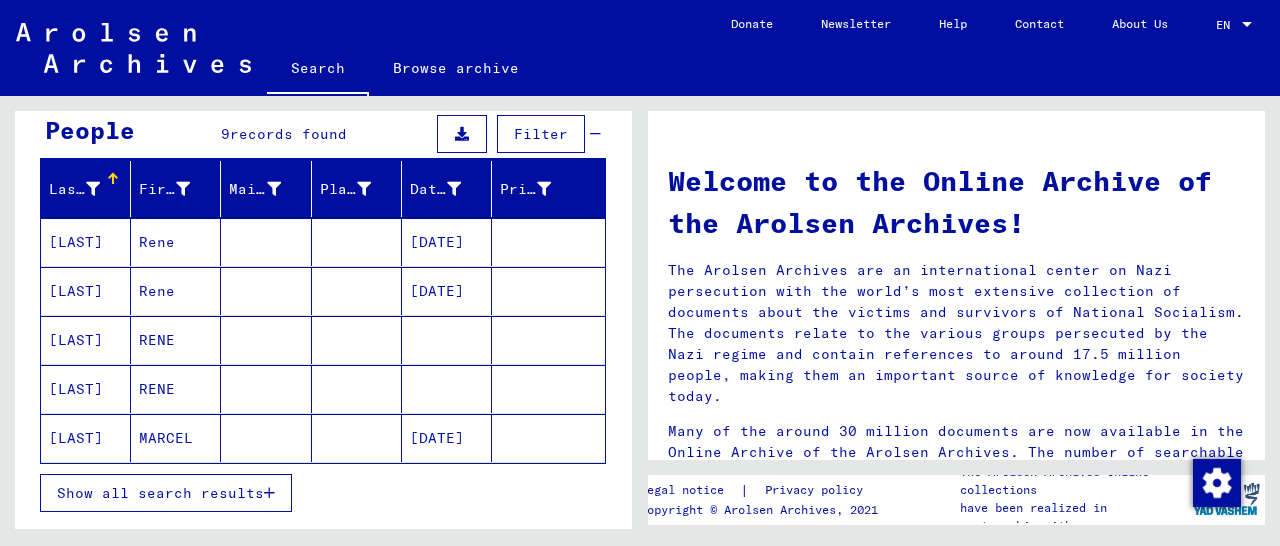 scroll, scrollTop: 208, scrollLeft: 0, axis: vertical 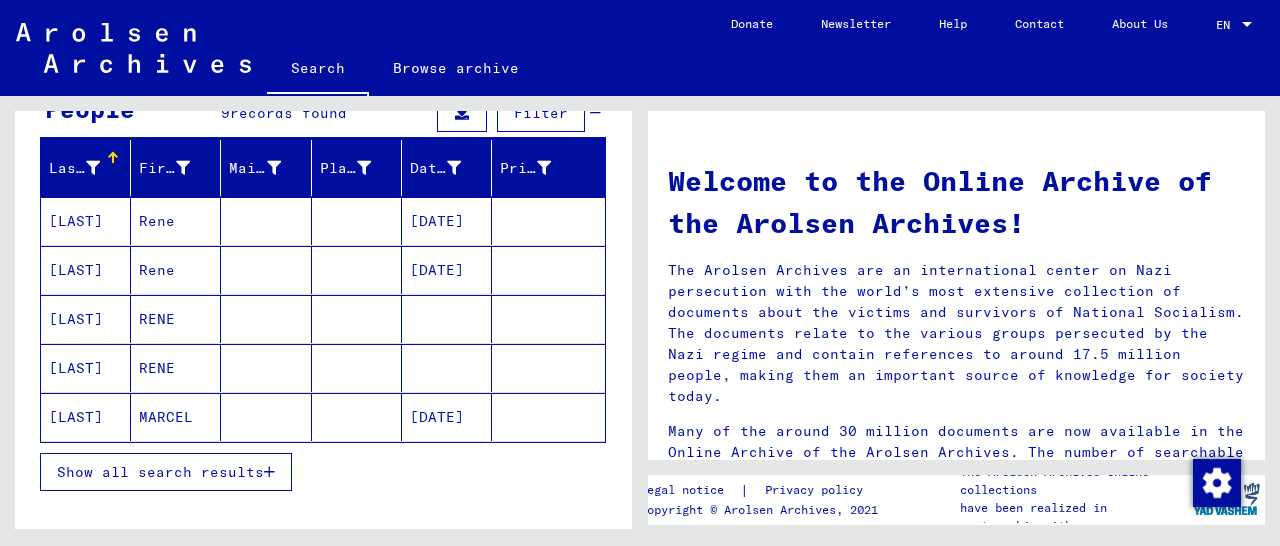 click at bounding box center (548, 270) 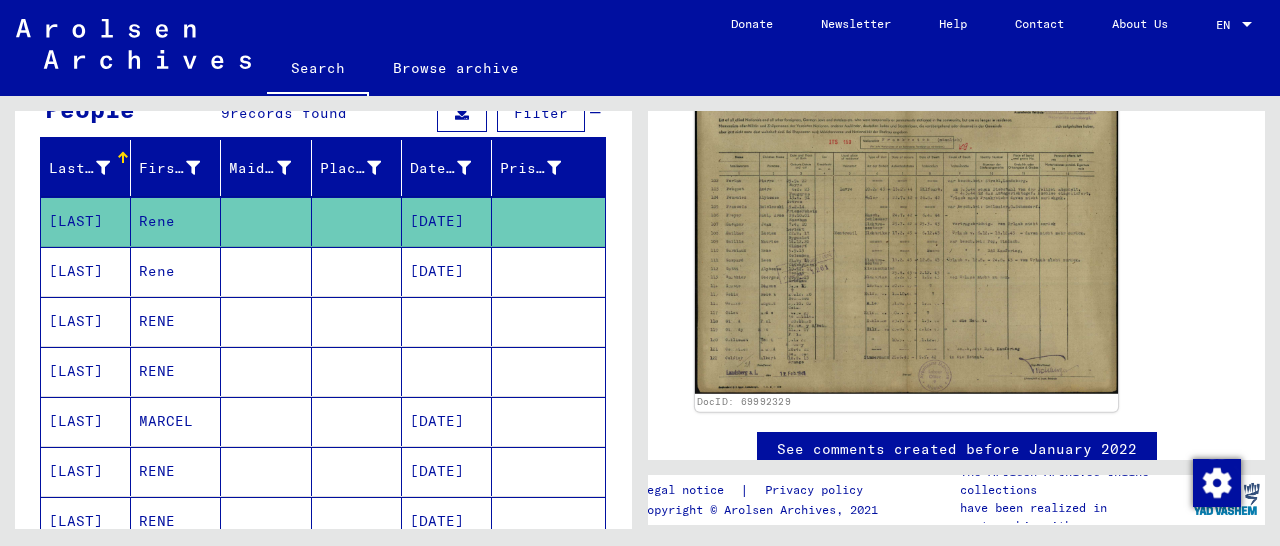 scroll, scrollTop: 416, scrollLeft: 0, axis: vertical 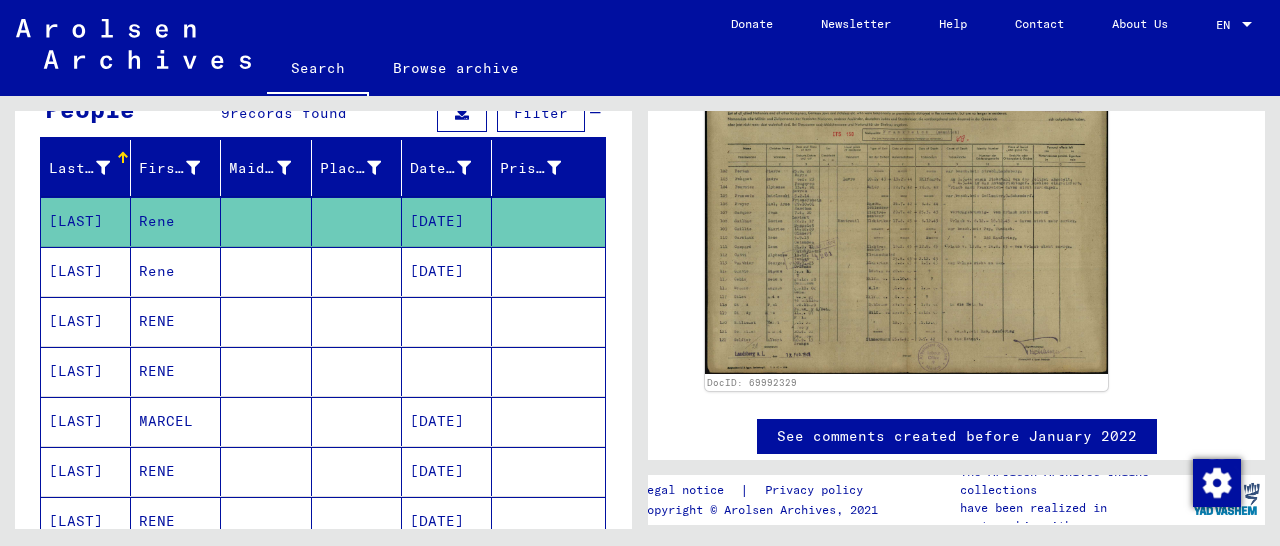 click at bounding box center (548, 321) 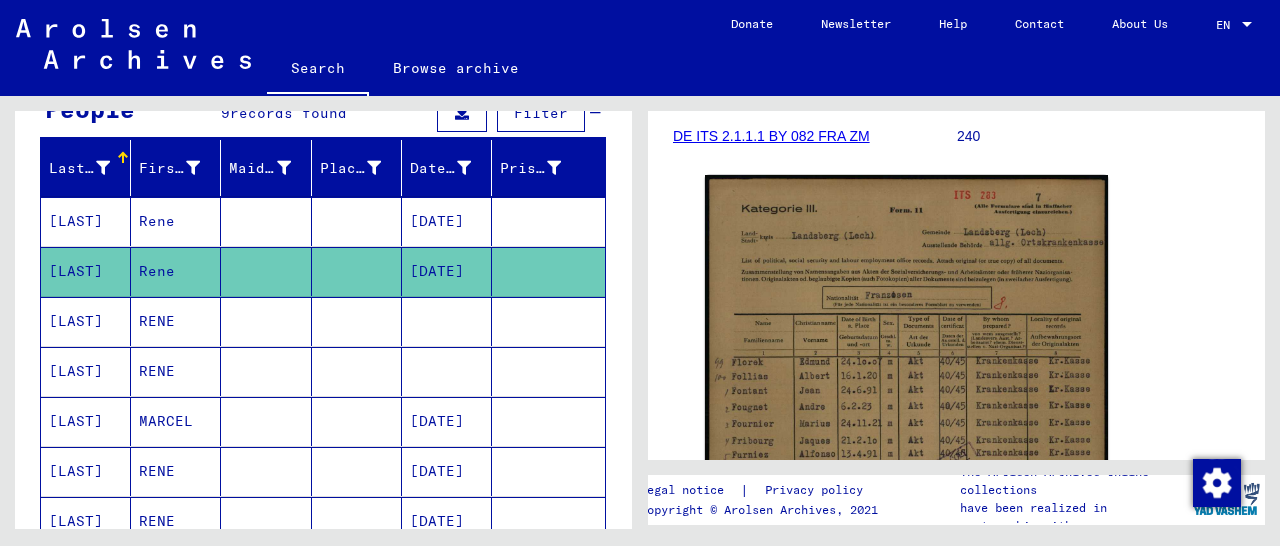 scroll, scrollTop: 416, scrollLeft: 0, axis: vertical 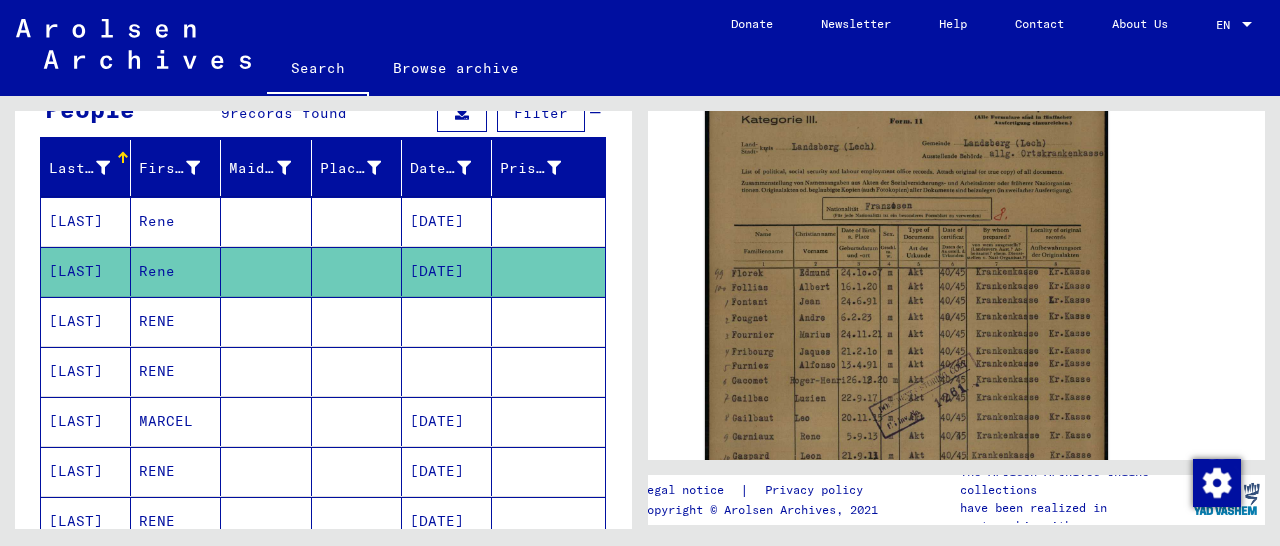 click at bounding box center (548, 371) 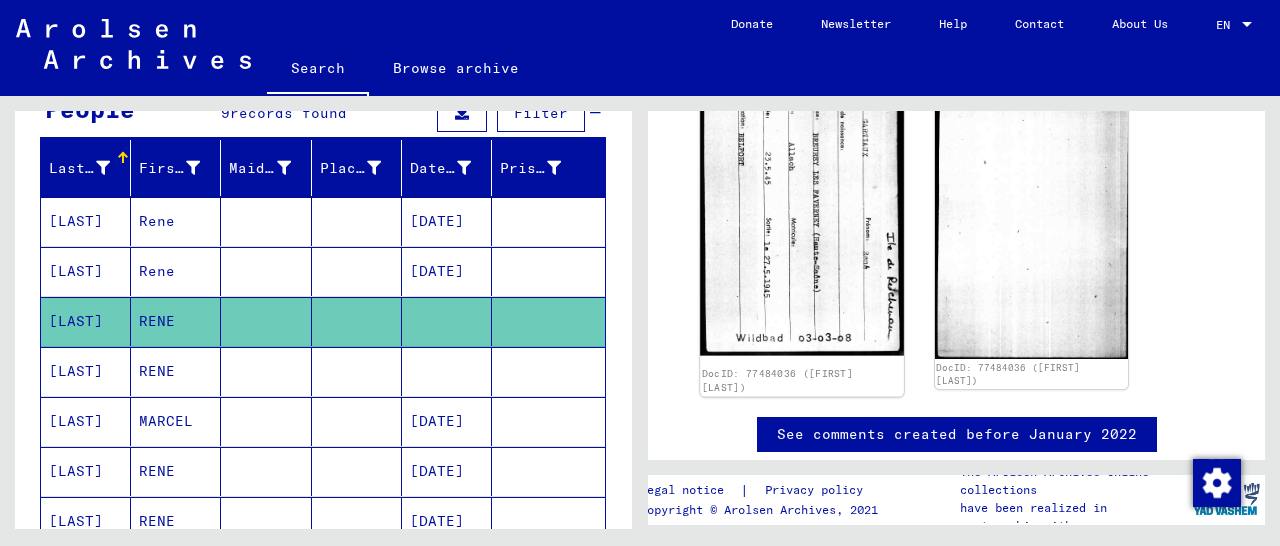 scroll, scrollTop: 312, scrollLeft: 0, axis: vertical 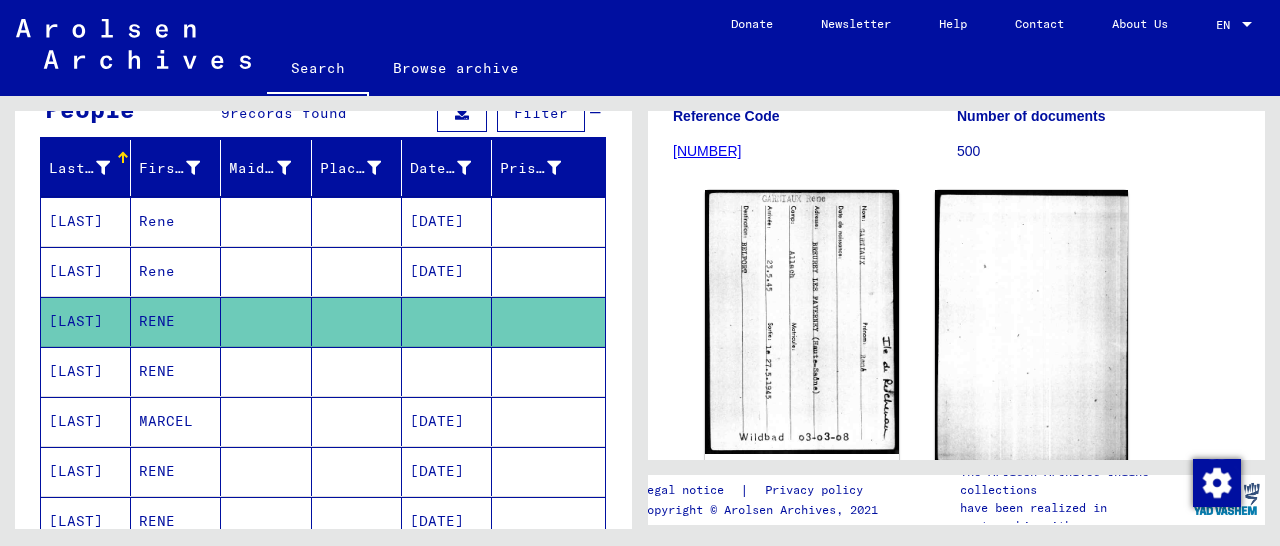 click at bounding box center (548, 421) 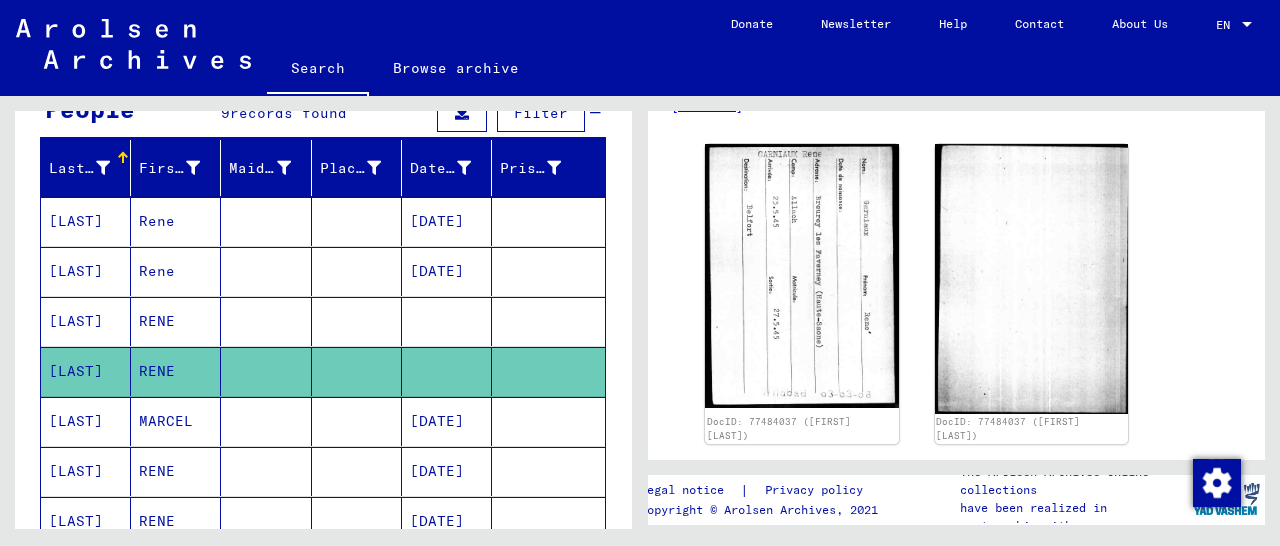 scroll, scrollTop: 312, scrollLeft: 0, axis: vertical 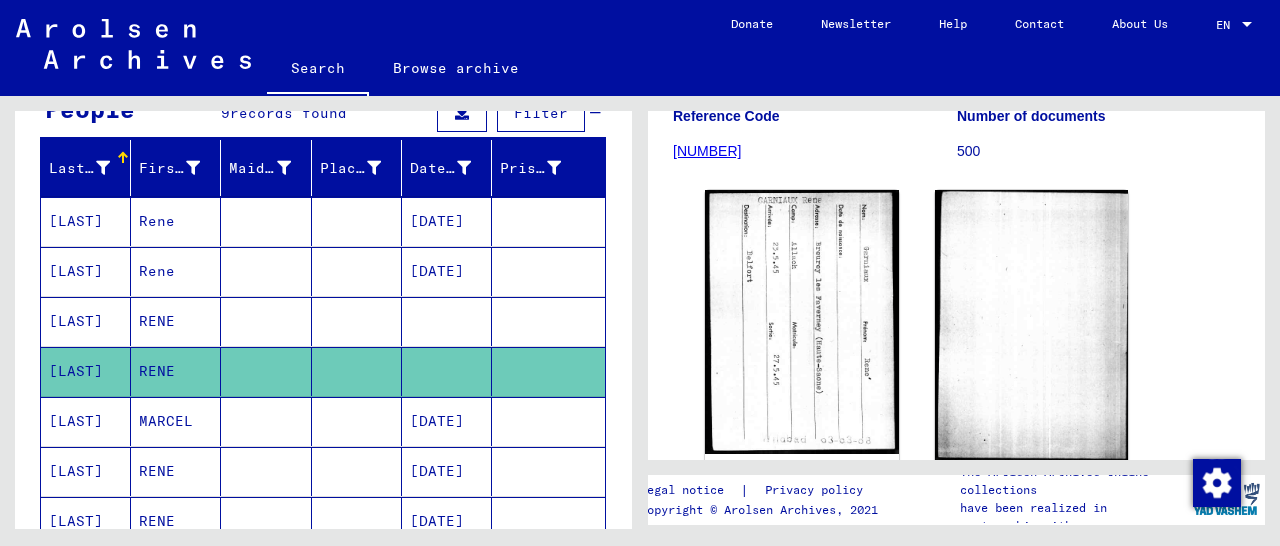 click at bounding box center (548, 371) 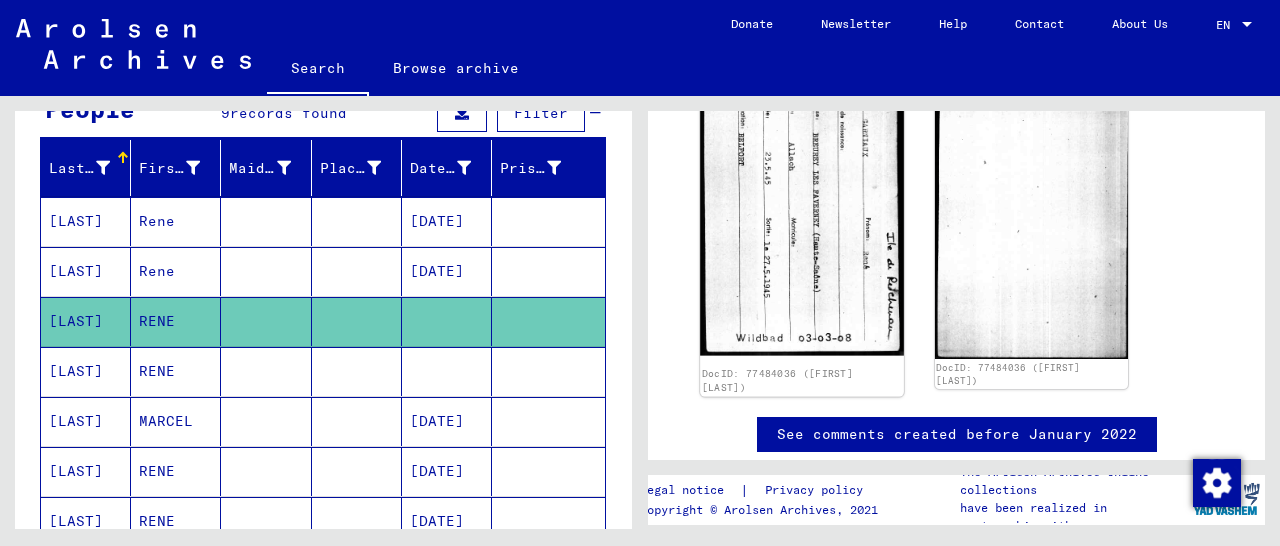 click 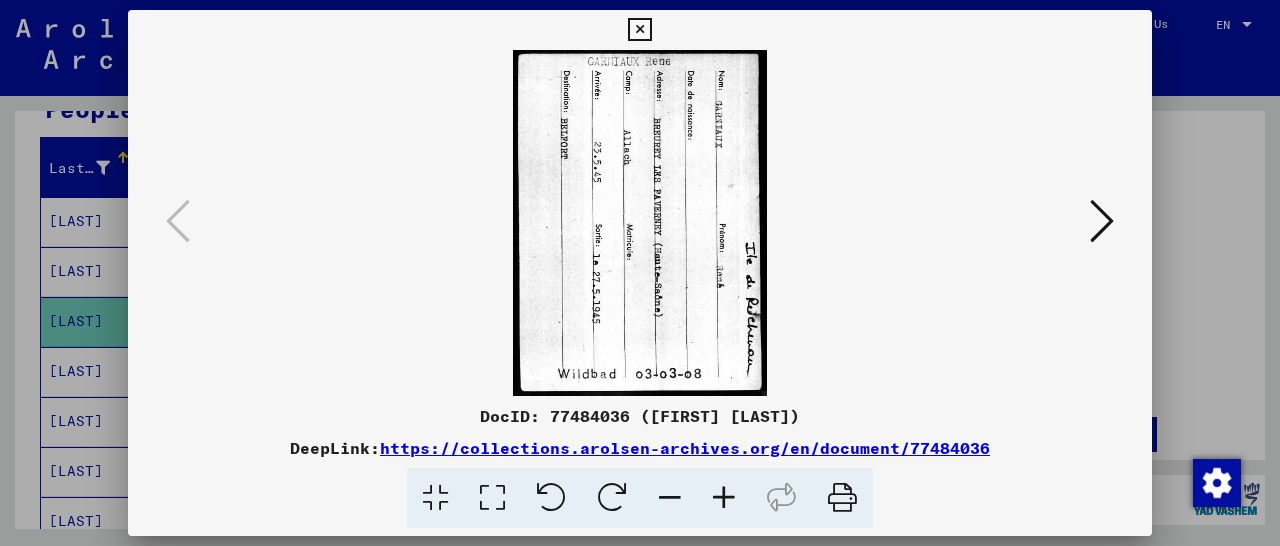click at bounding box center (612, 498) 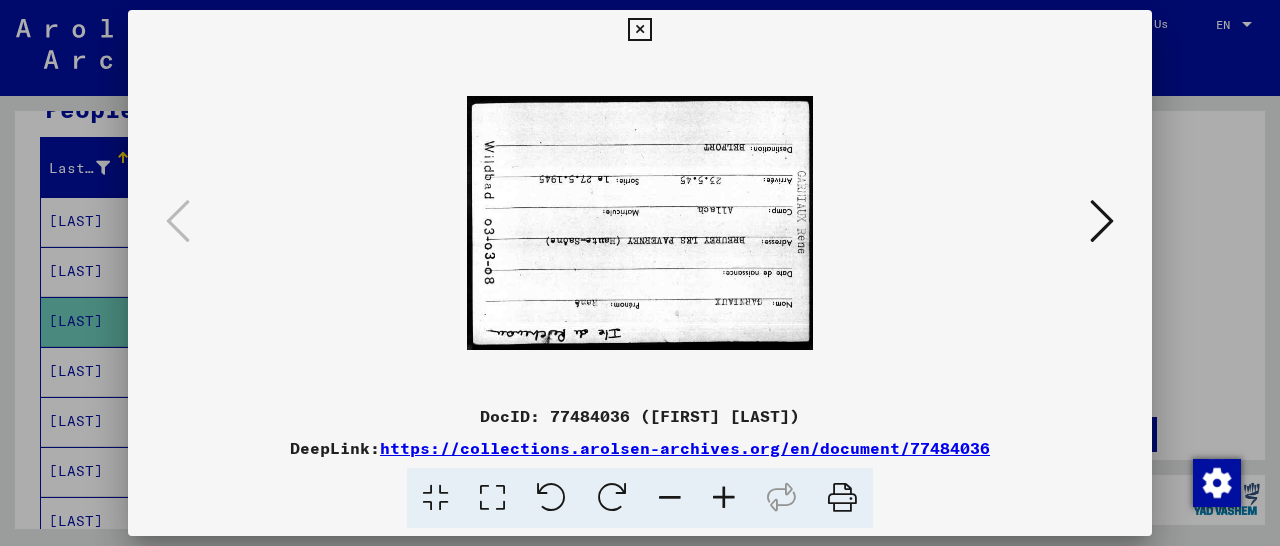 click at bounding box center [612, 498] 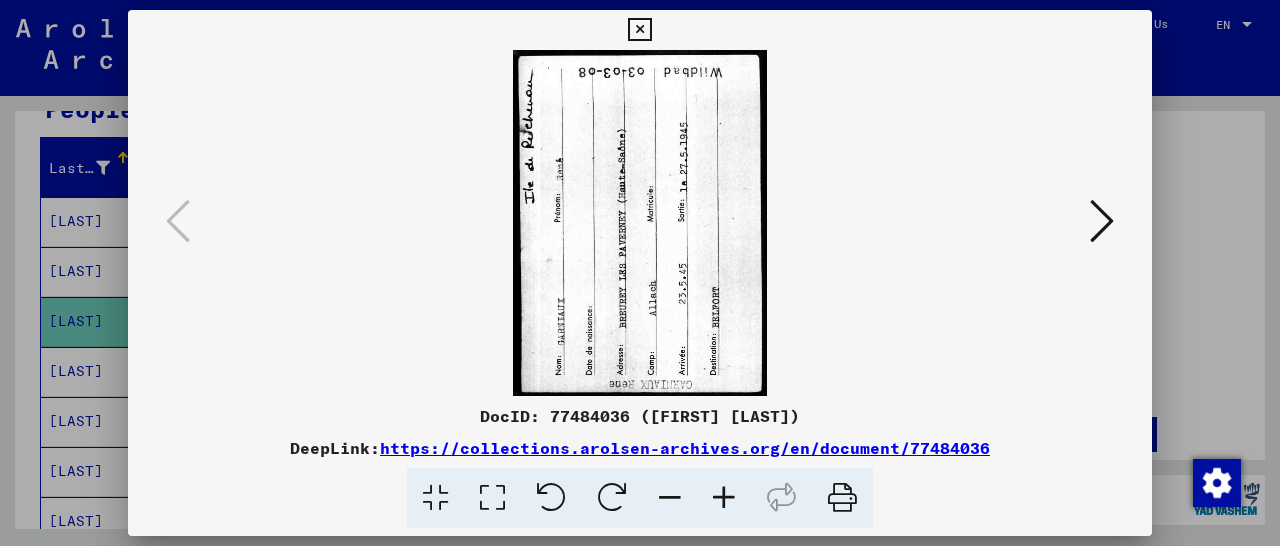 click at bounding box center [612, 498] 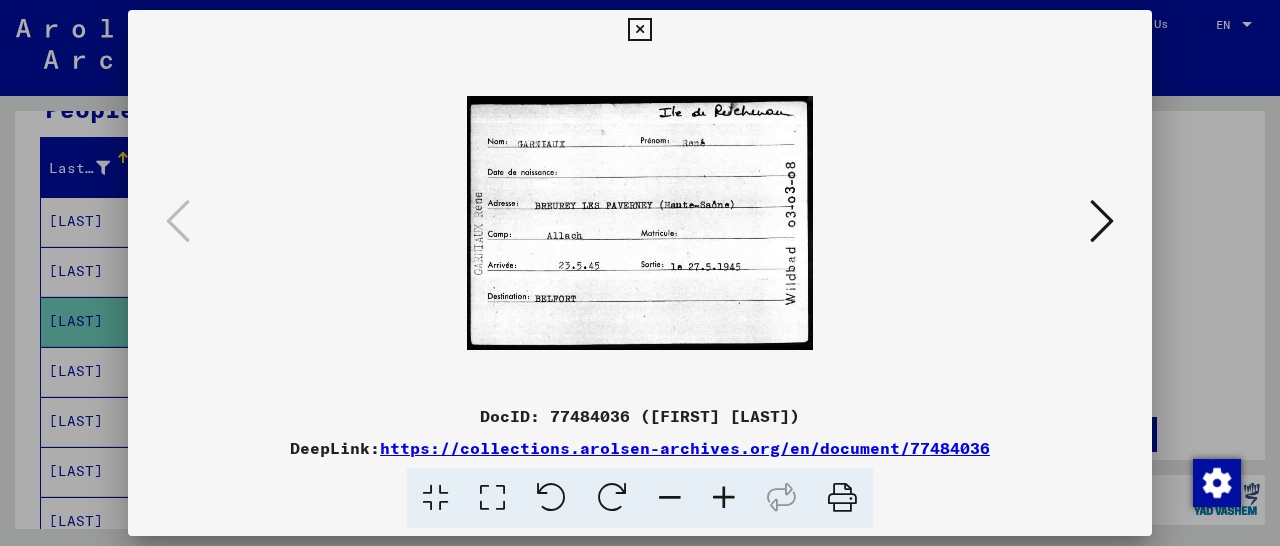 click at bounding box center [639, 30] 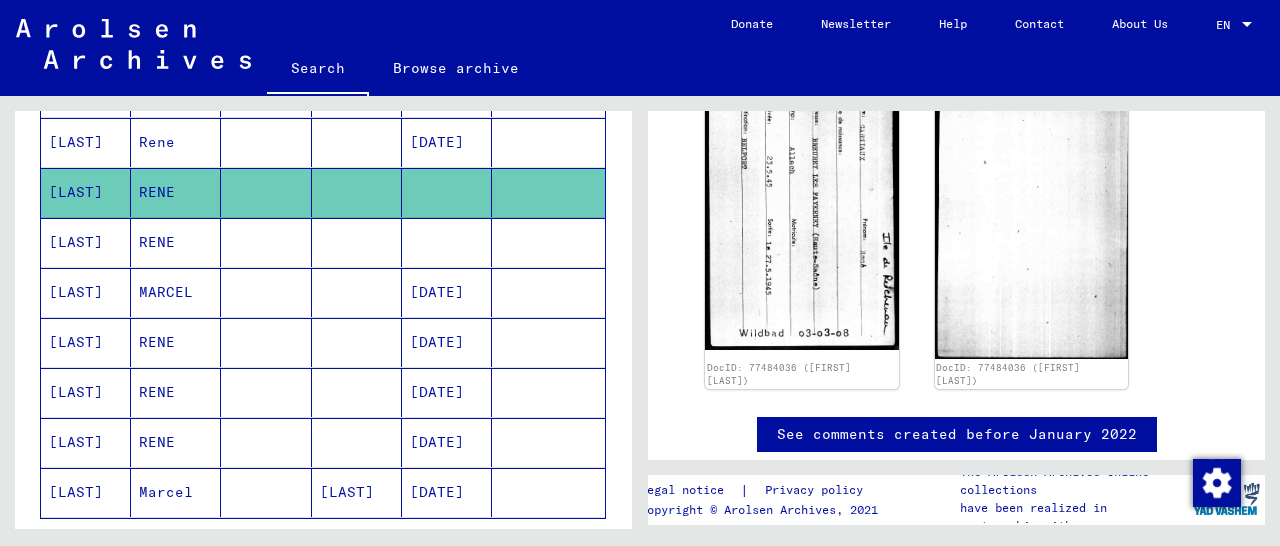 scroll, scrollTop: 416, scrollLeft: 0, axis: vertical 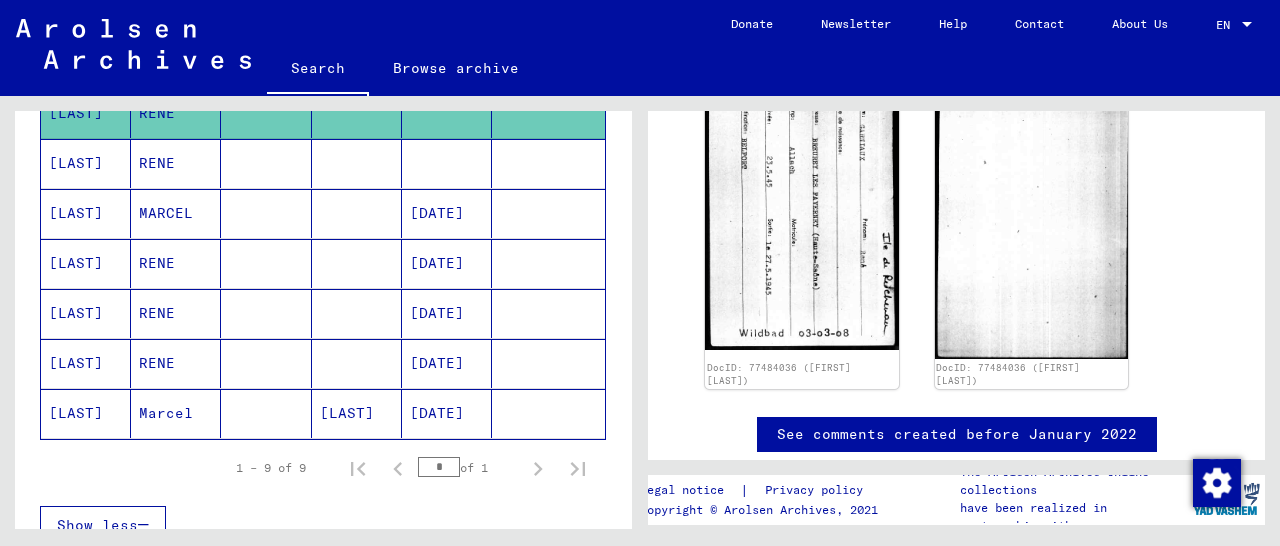 click at bounding box center [548, 313] 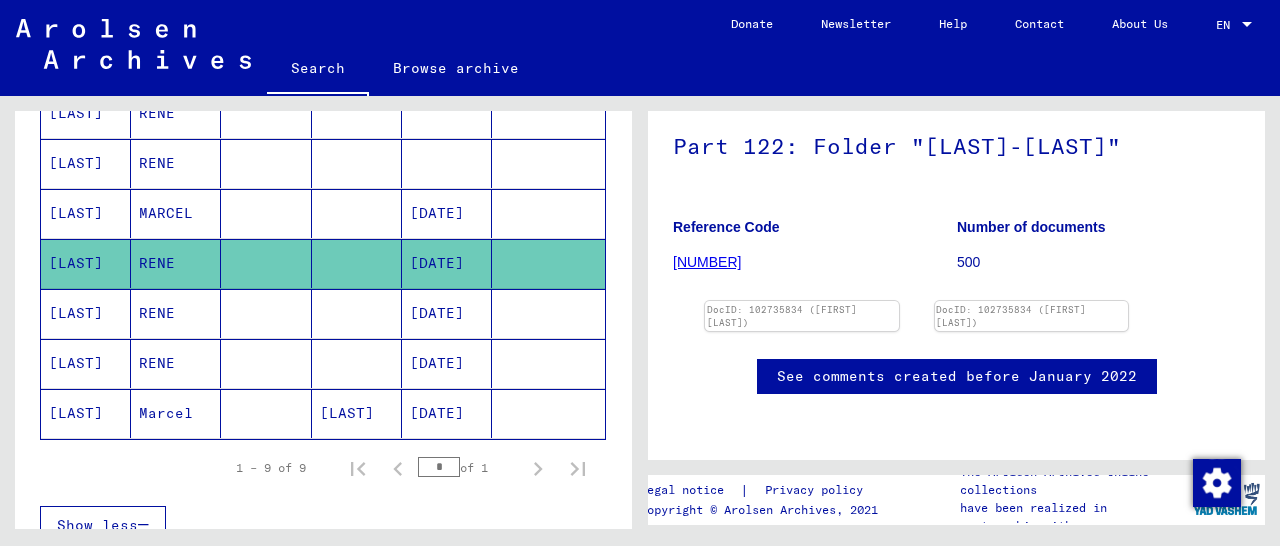 scroll, scrollTop: 208, scrollLeft: 0, axis: vertical 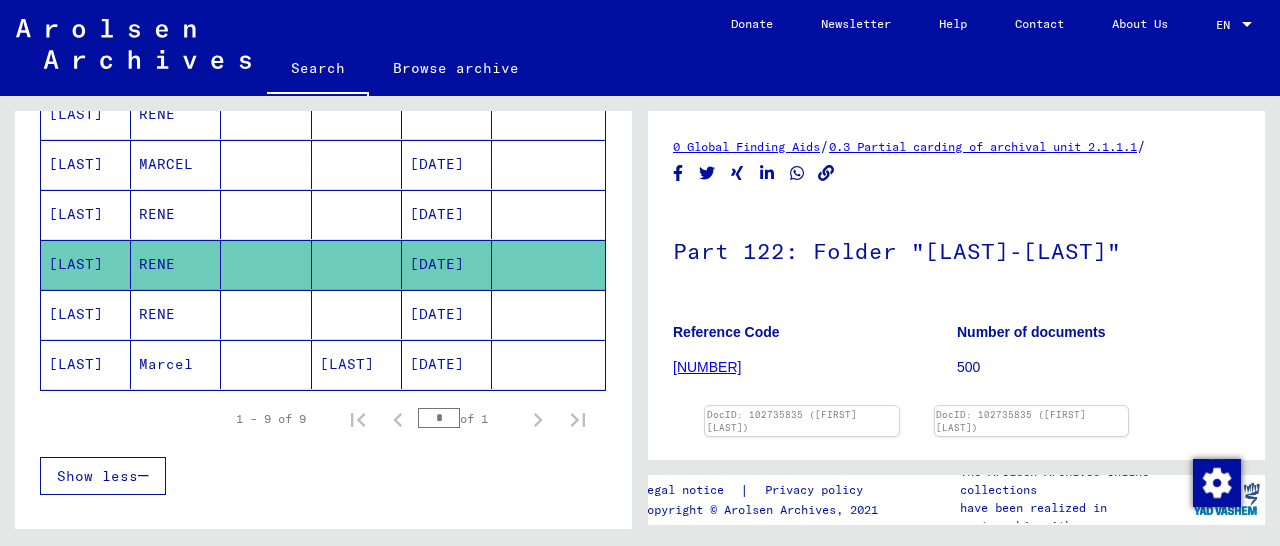 click on "[DATE]" at bounding box center (447, 364) 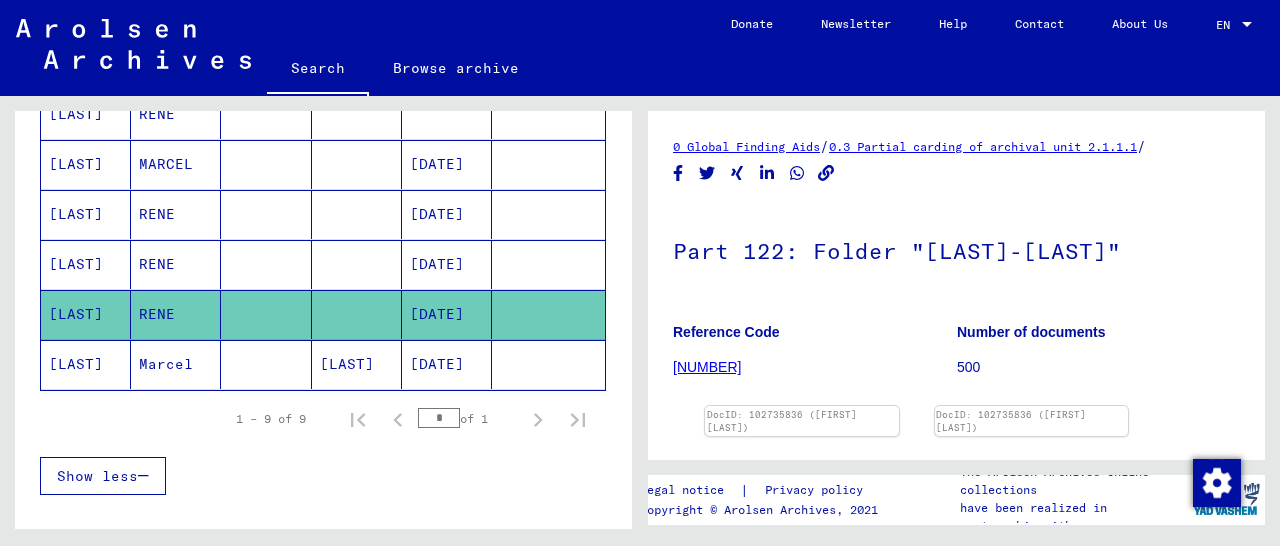 click 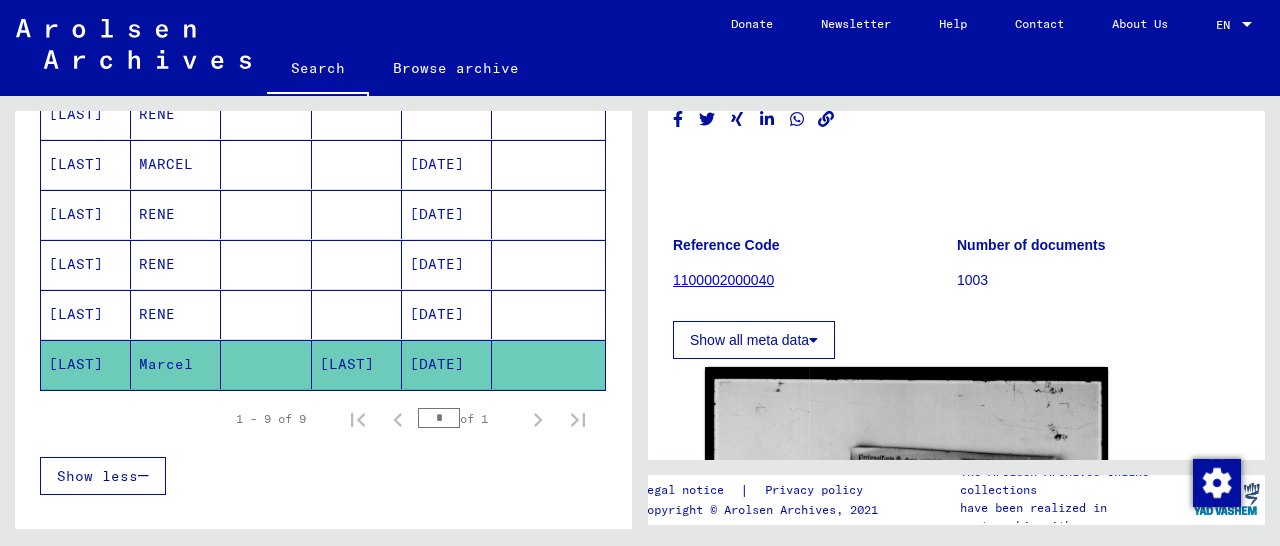 scroll, scrollTop: 0, scrollLeft: 0, axis: both 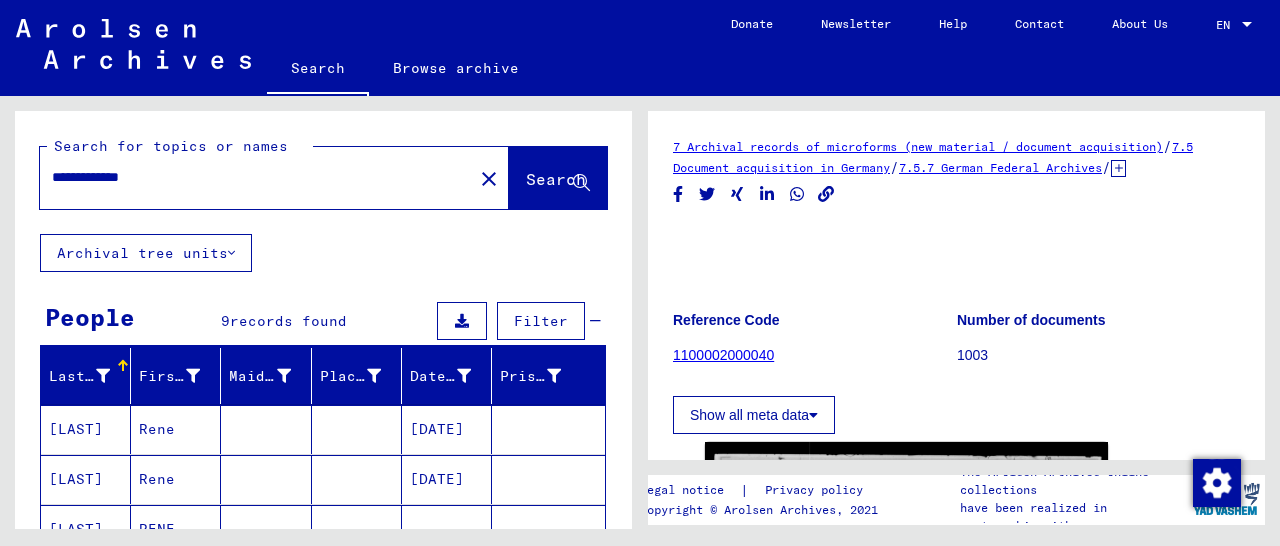 drag, startPoint x: 192, startPoint y: 181, endPoint x: 0, endPoint y: 216, distance: 195.16403 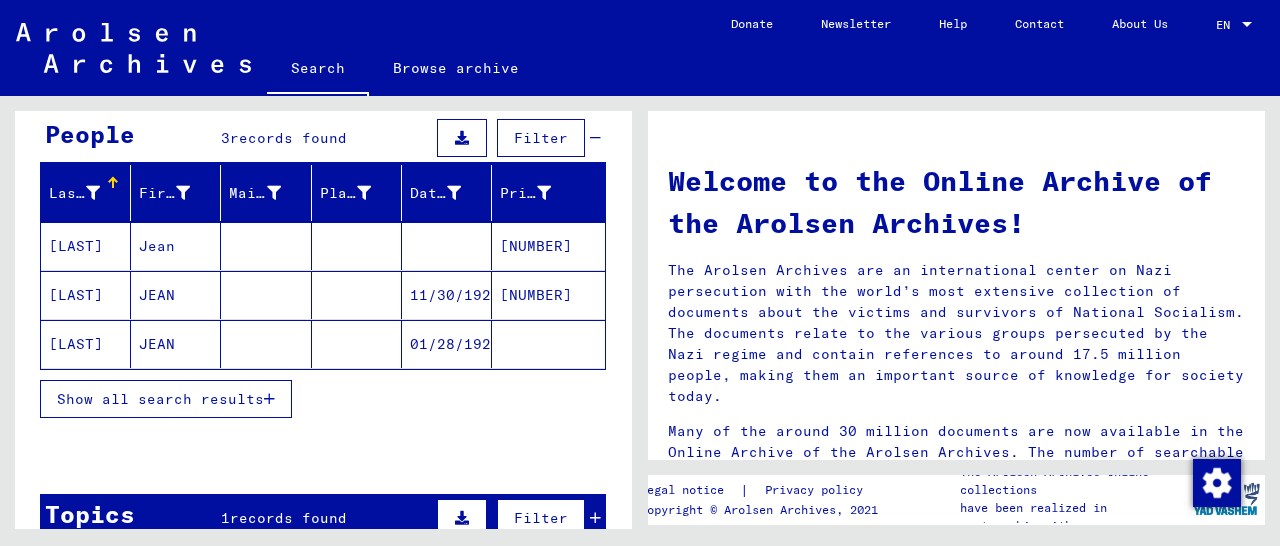 scroll, scrollTop: 208, scrollLeft: 0, axis: vertical 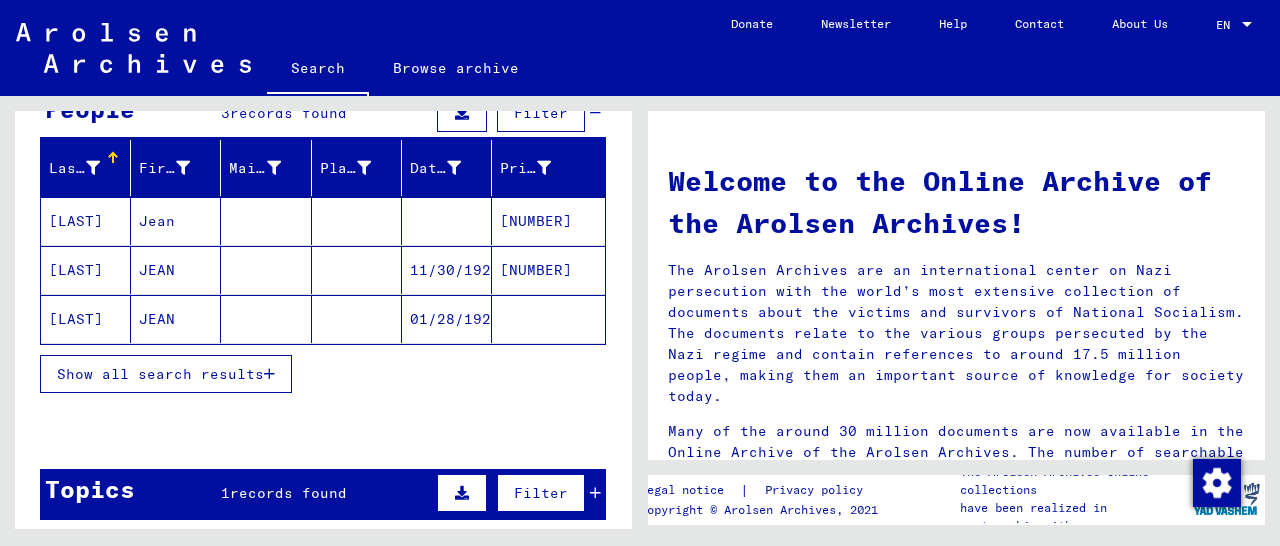 click on "[NUMBER]" at bounding box center (548, 319) 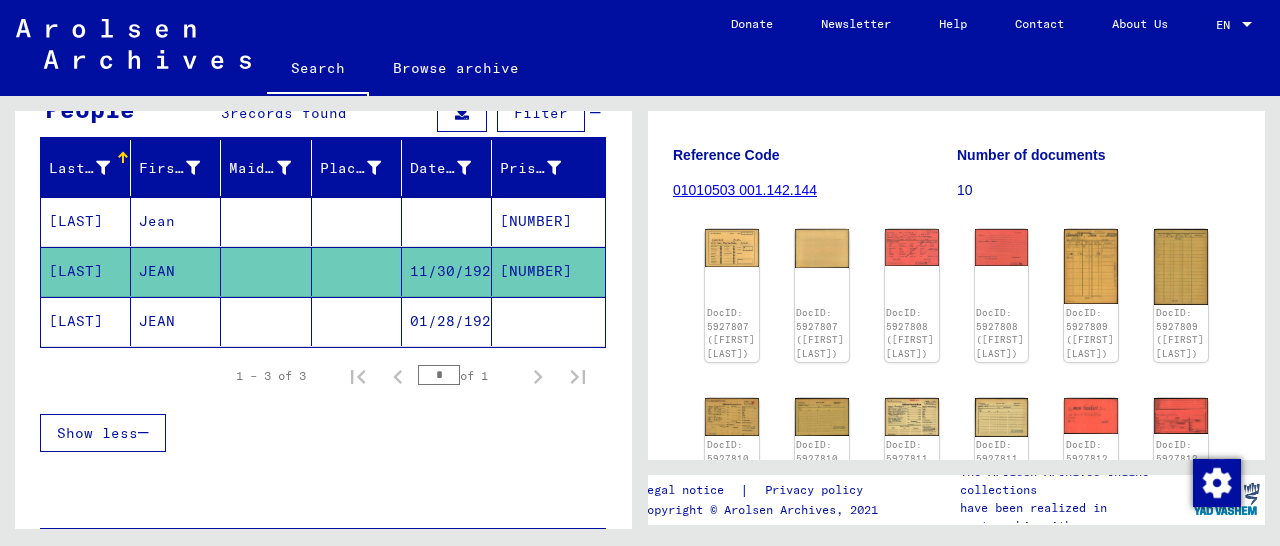 scroll, scrollTop: 312, scrollLeft: 0, axis: vertical 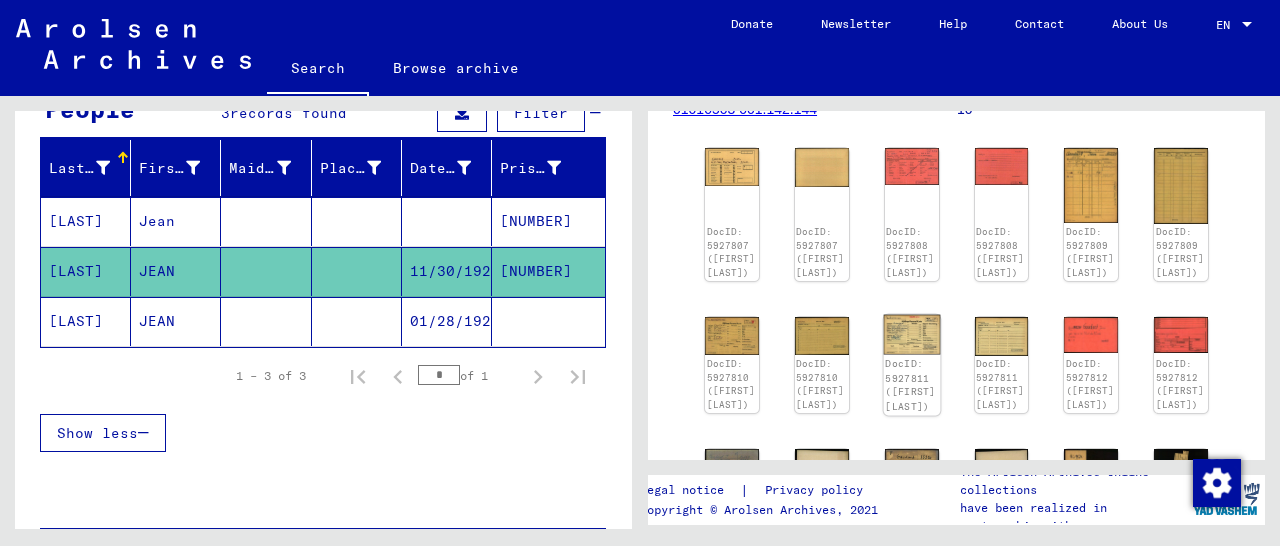 click 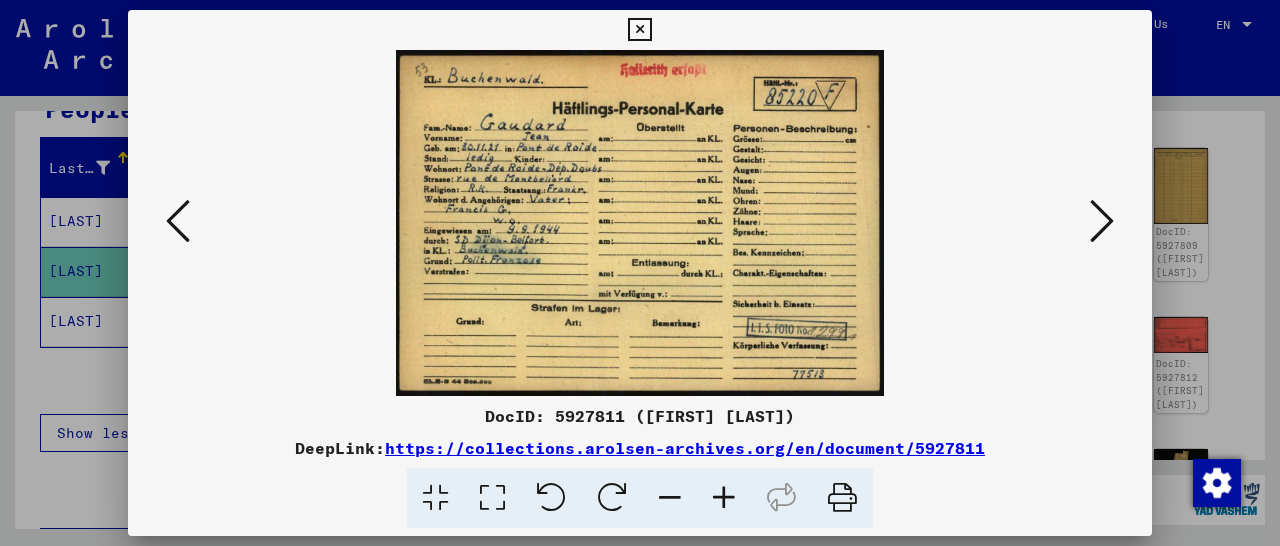 click at bounding box center [639, 30] 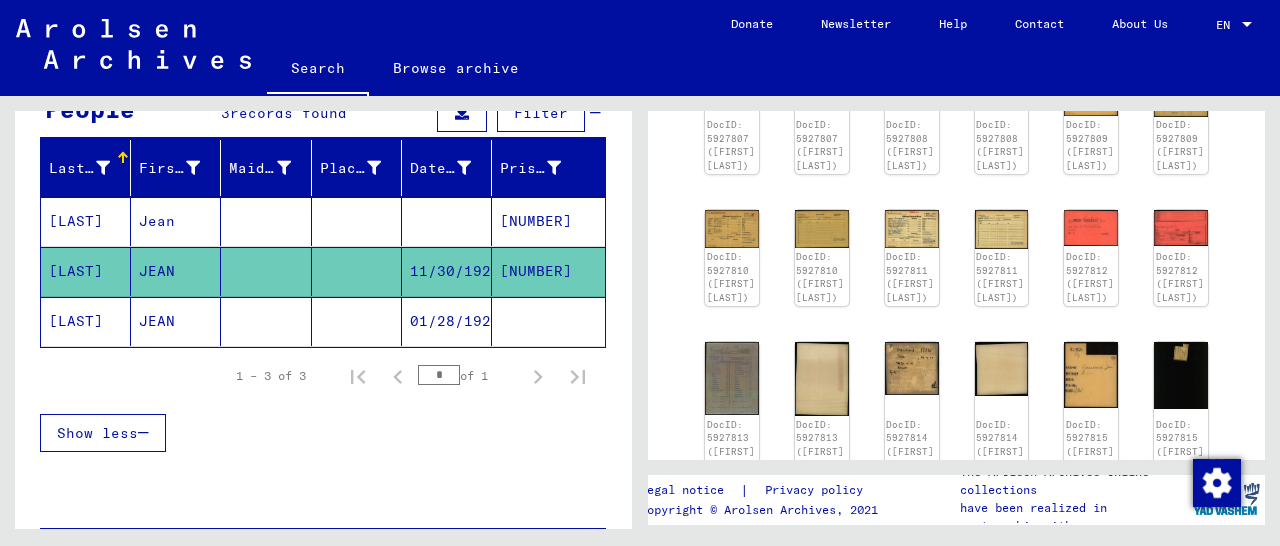 scroll, scrollTop: 416, scrollLeft: 0, axis: vertical 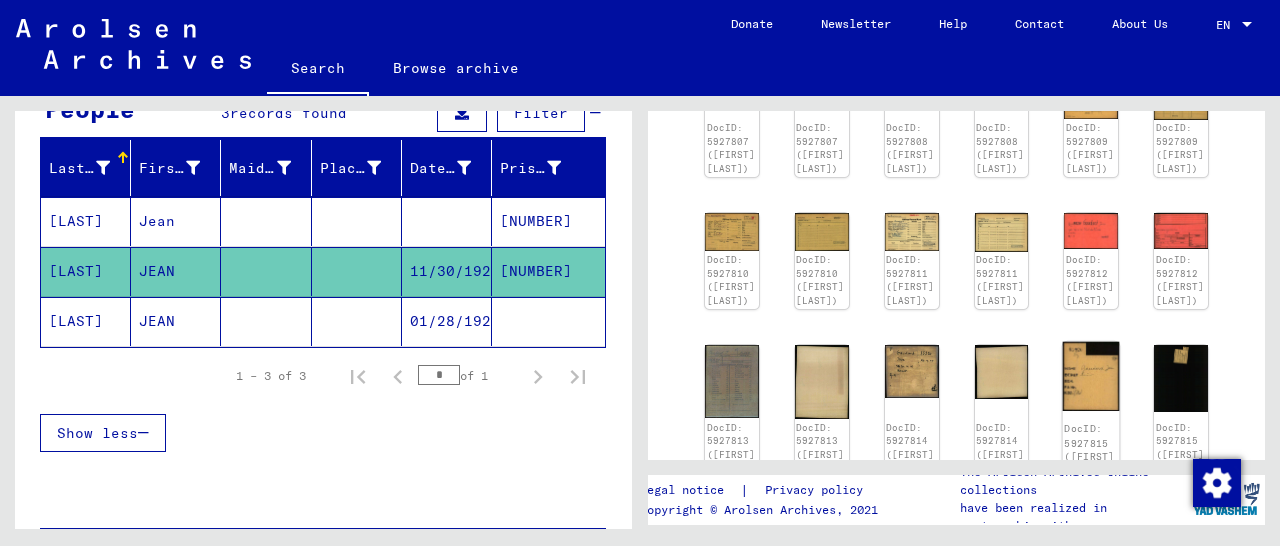 click 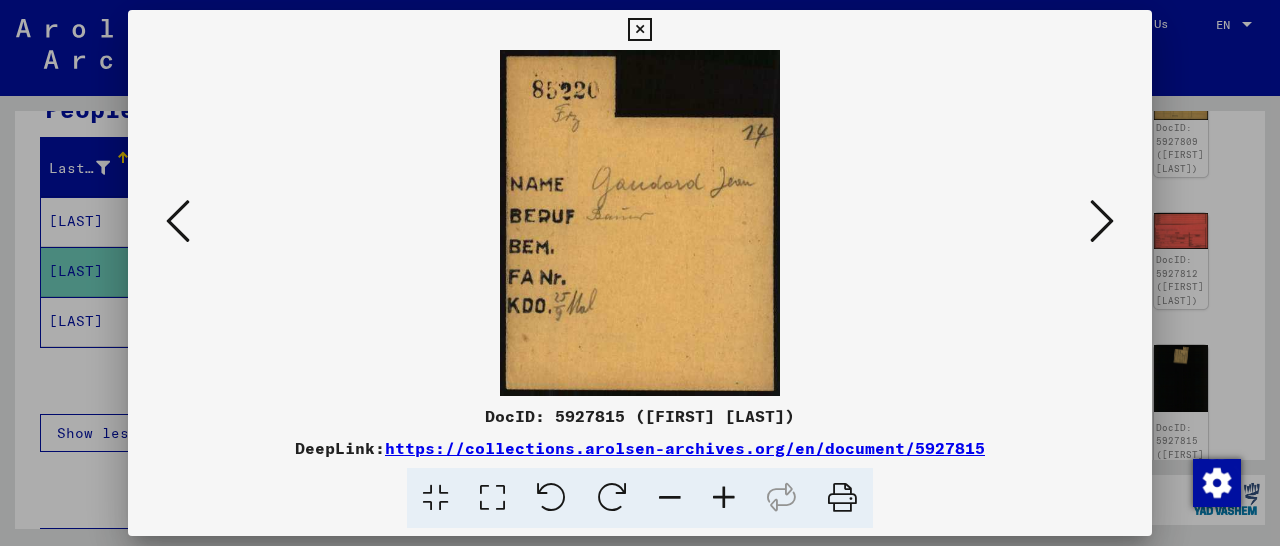 click at bounding box center [639, 30] 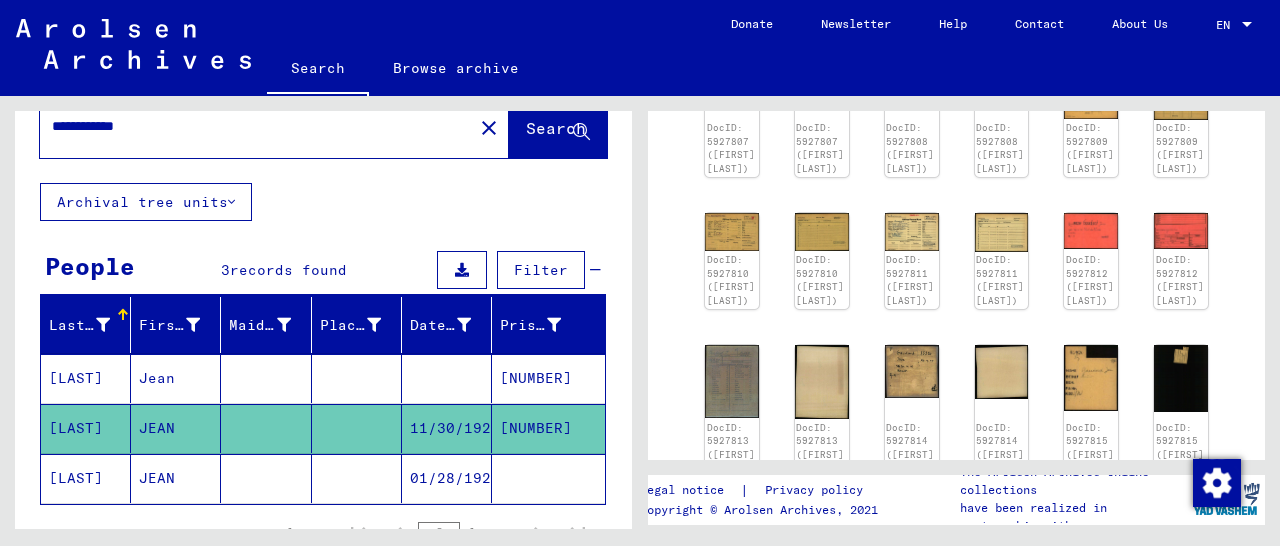 scroll, scrollTop: 0, scrollLeft: 0, axis: both 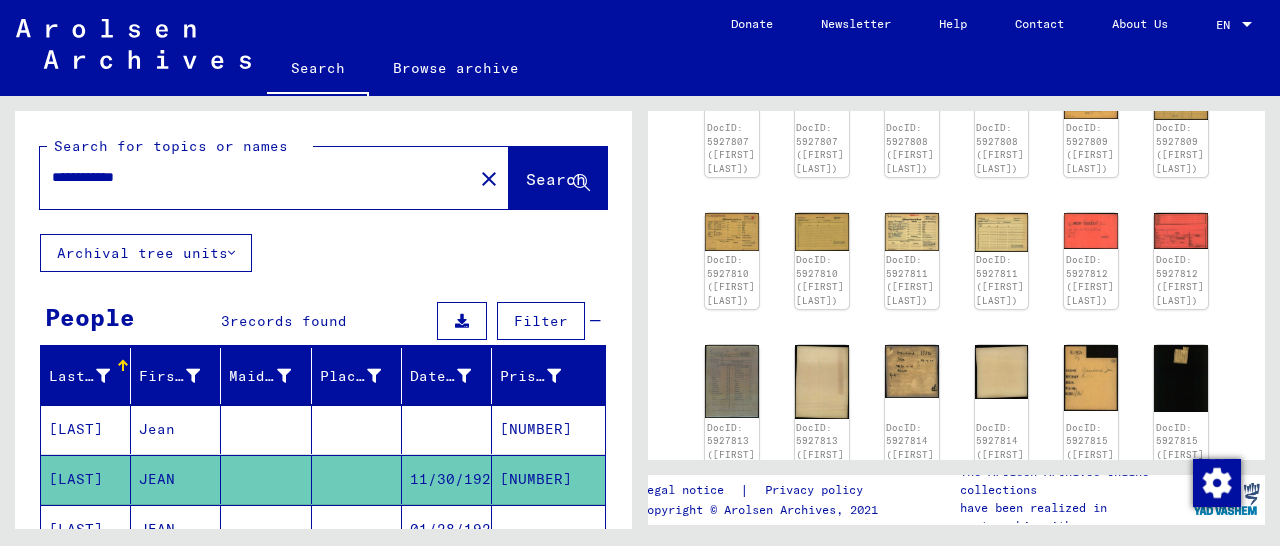drag, startPoint x: 170, startPoint y: 177, endPoint x: 11, endPoint y: 171, distance: 159.11317 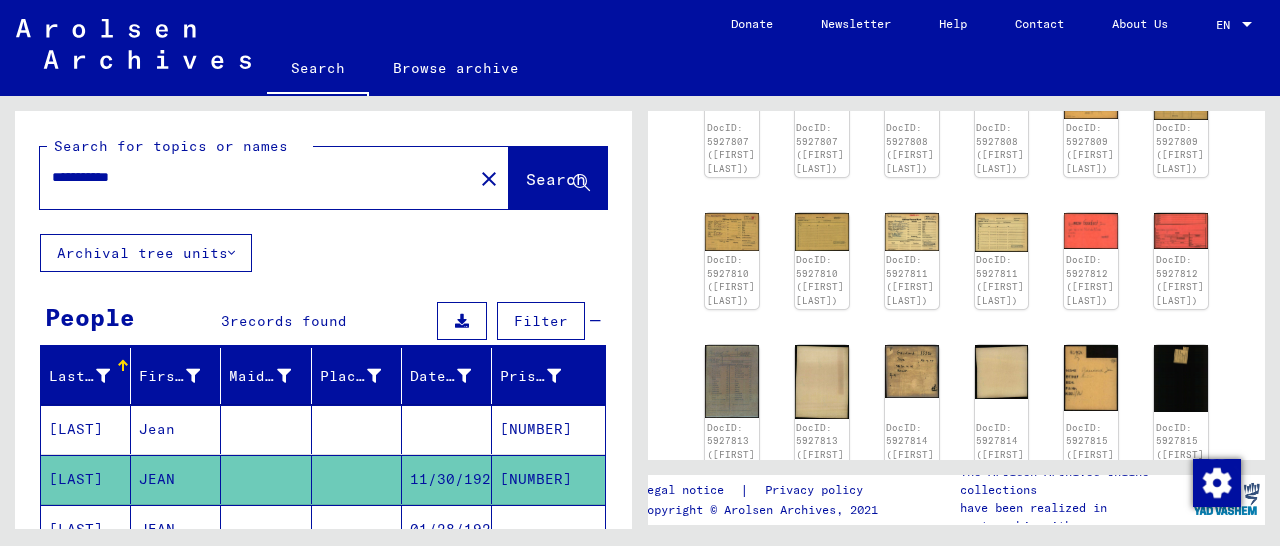 type on "**********" 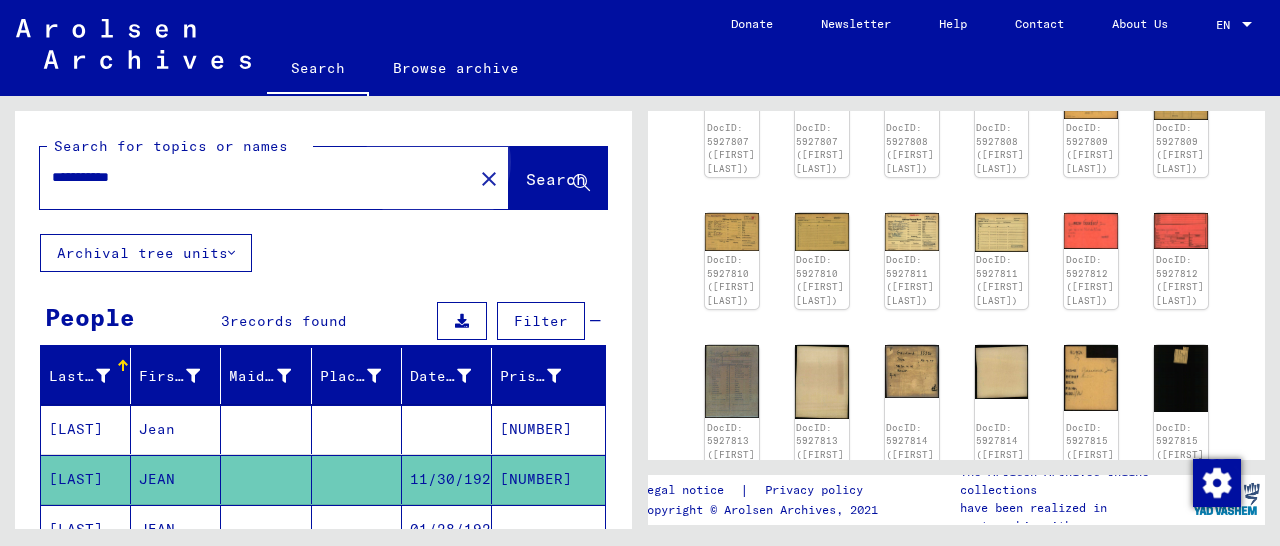 click on "Search" 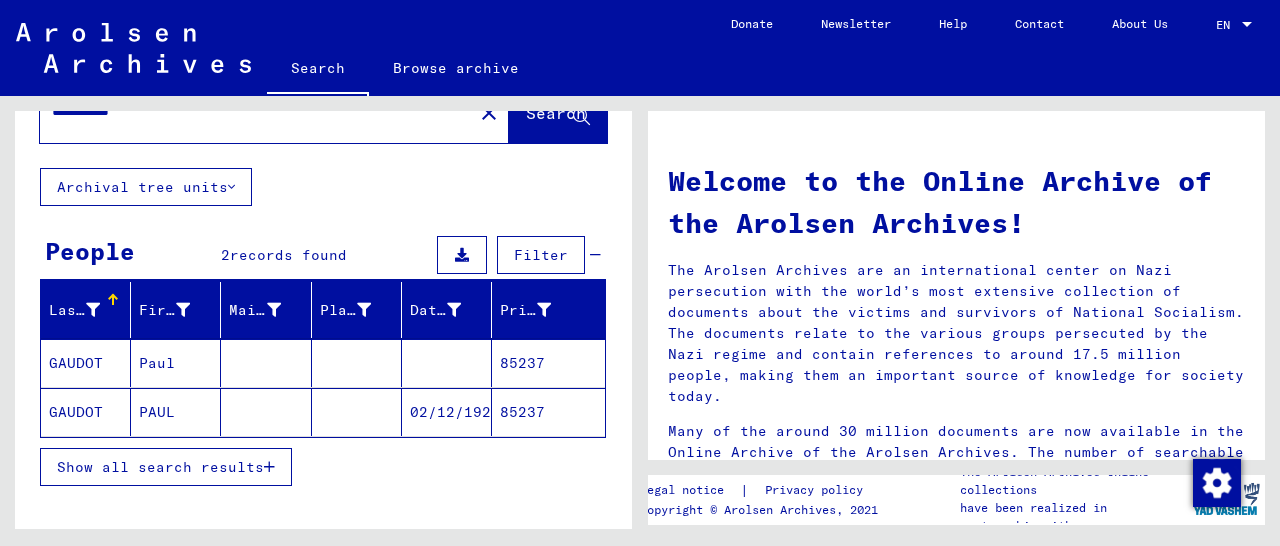 scroll, scrollTop: 104, scrollLeft: 0, axis: vertical 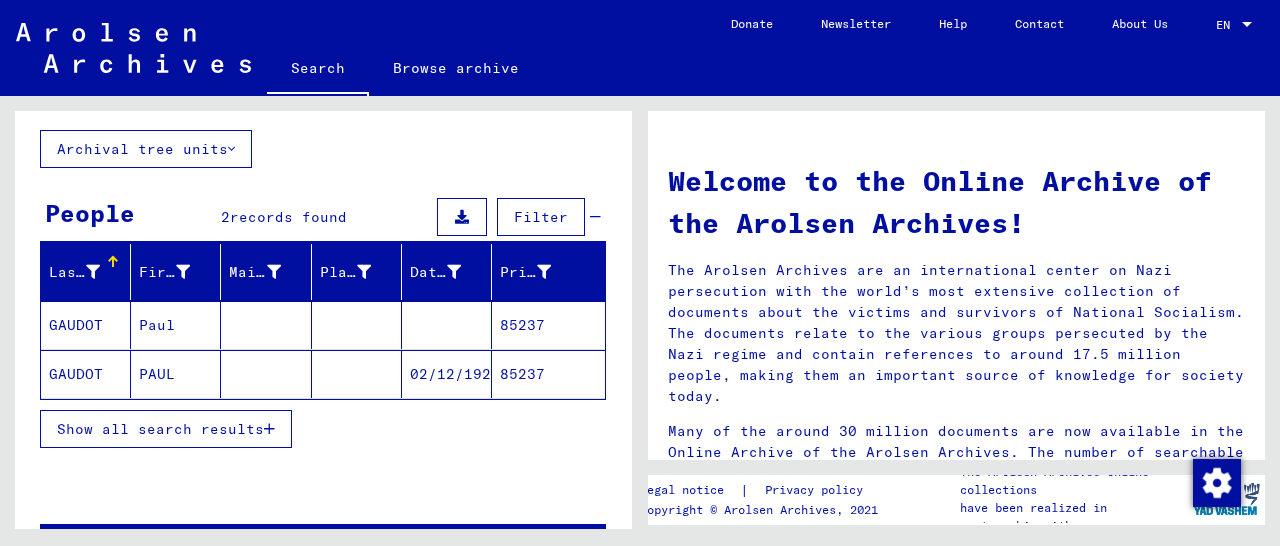click on "85237" 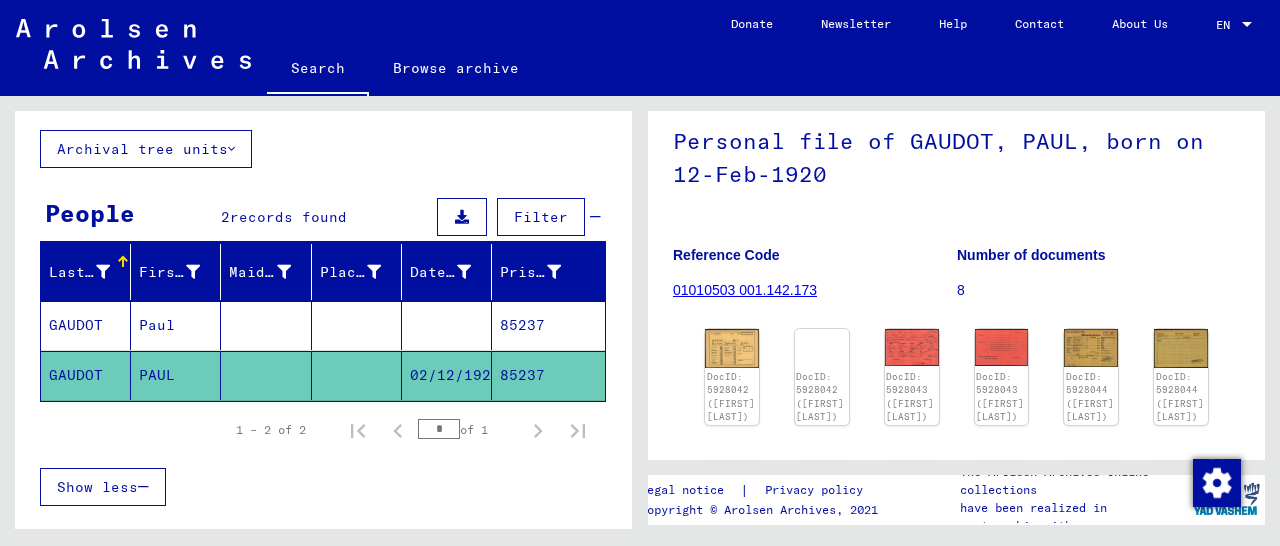 scroll, scrollTop: 312, scrollLeft: 0, axis: vertical 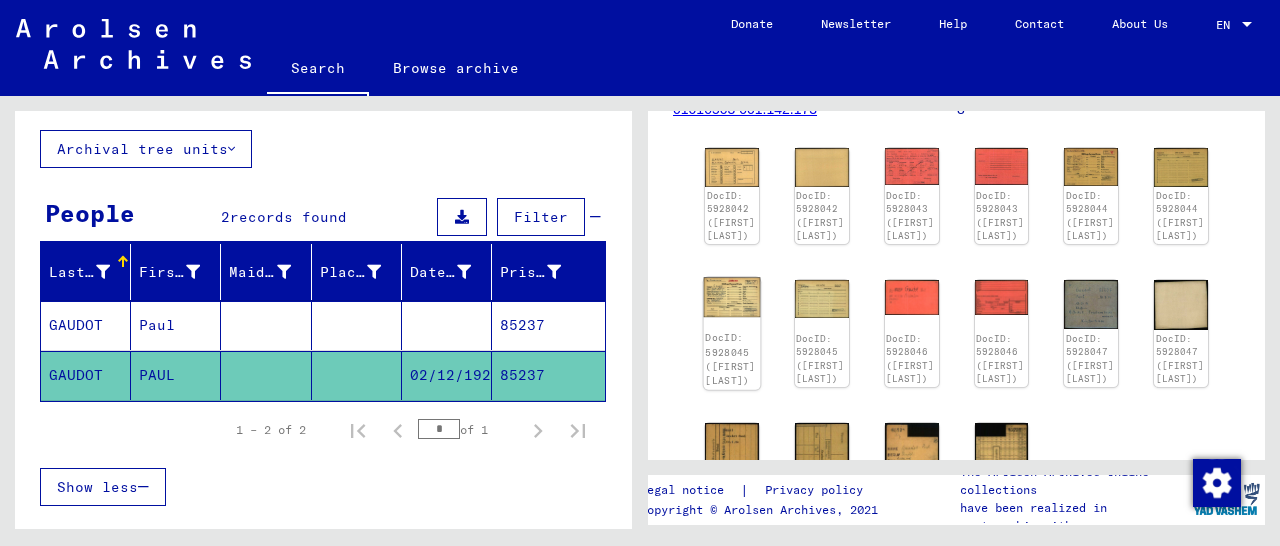 click 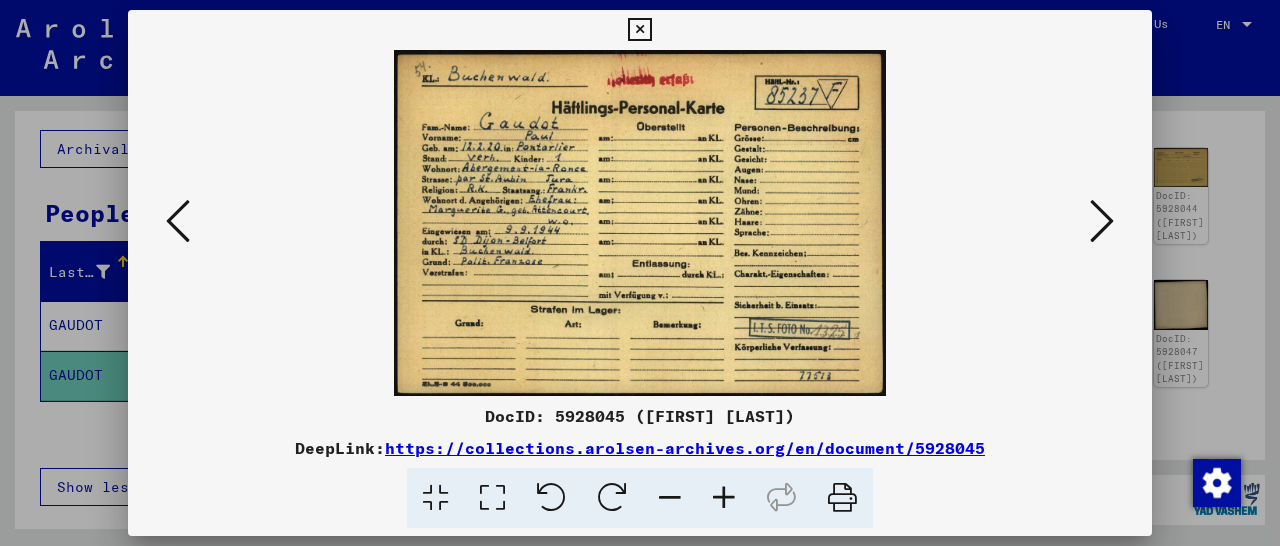 click at bounding box center (639, 30) 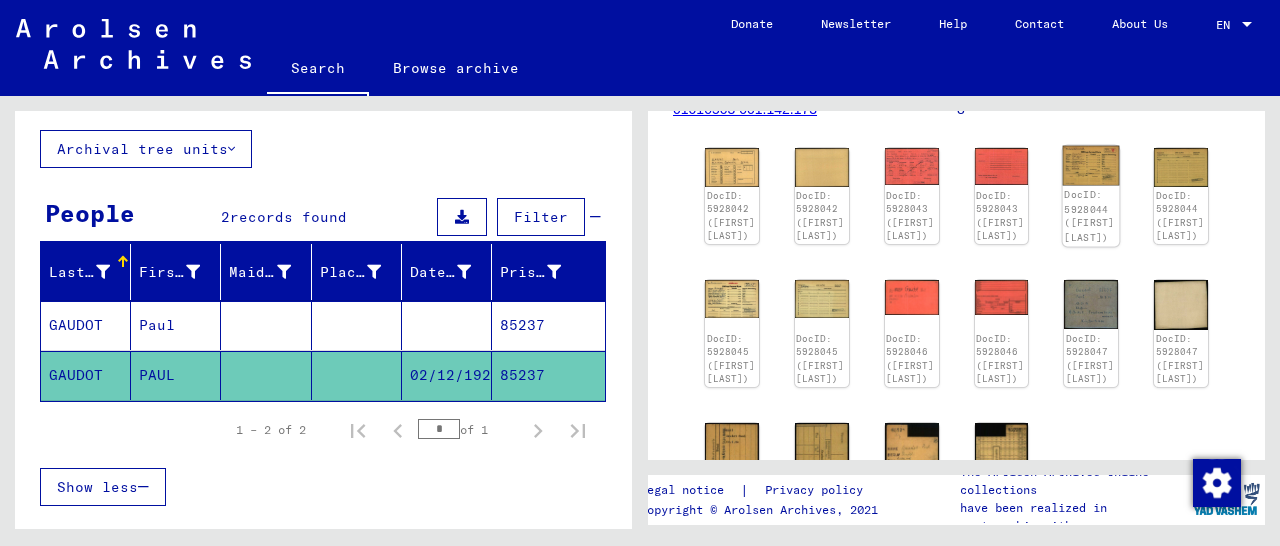 click on "DocID: 5928044 ([FIRST] [LAST])" 